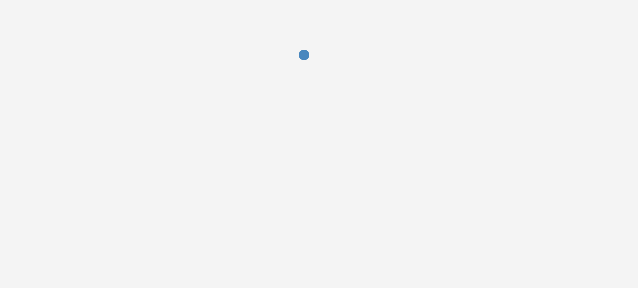 scroll, scrollTop: 0, scrollLeft: 0, axis: both 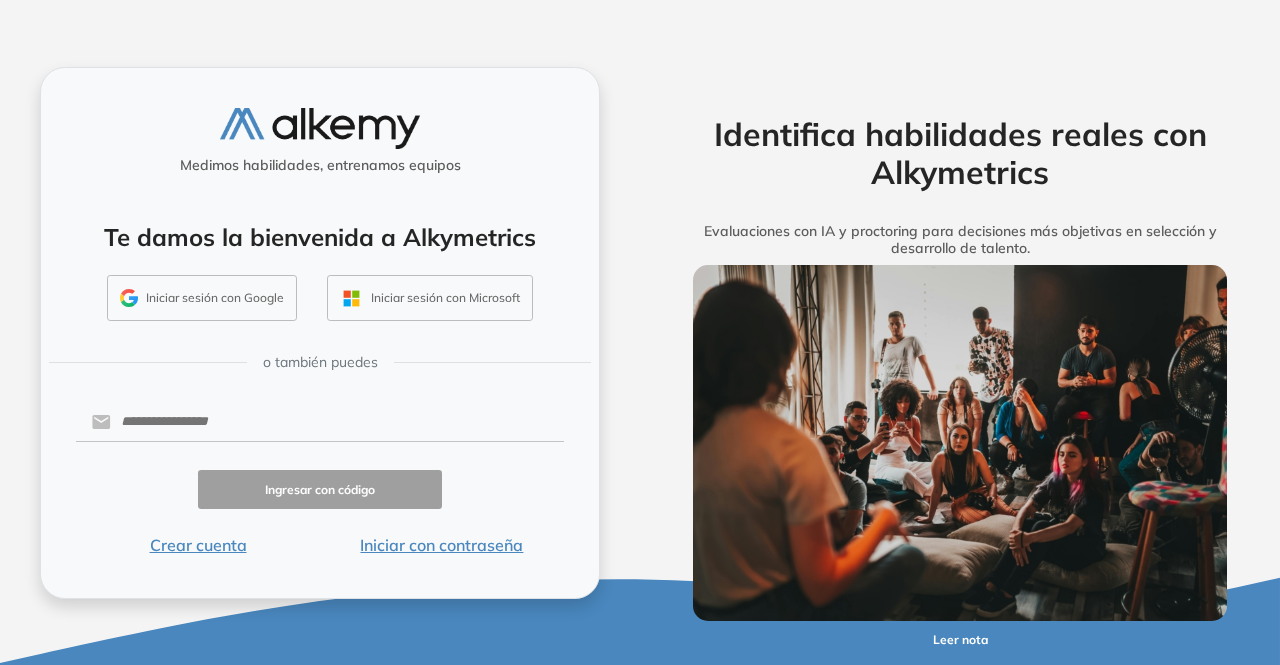 click on "Iniciar con contraseña" at bounding box center (442, 545) 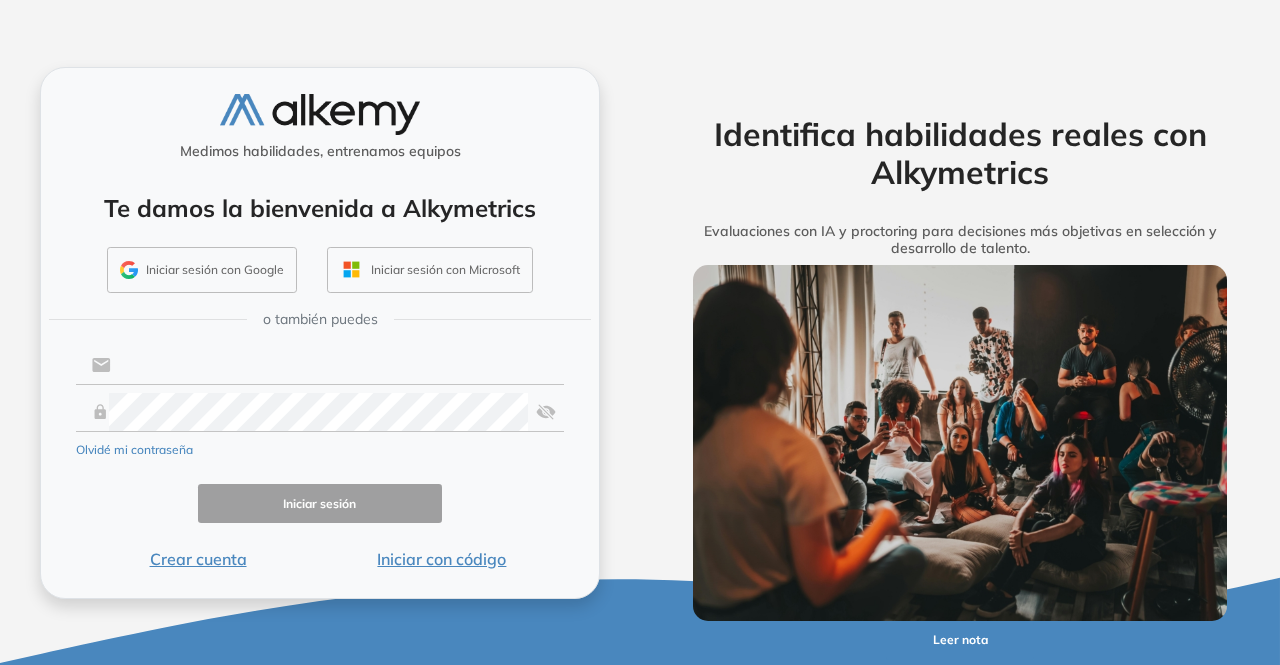 click at bounding box center (337, 365) 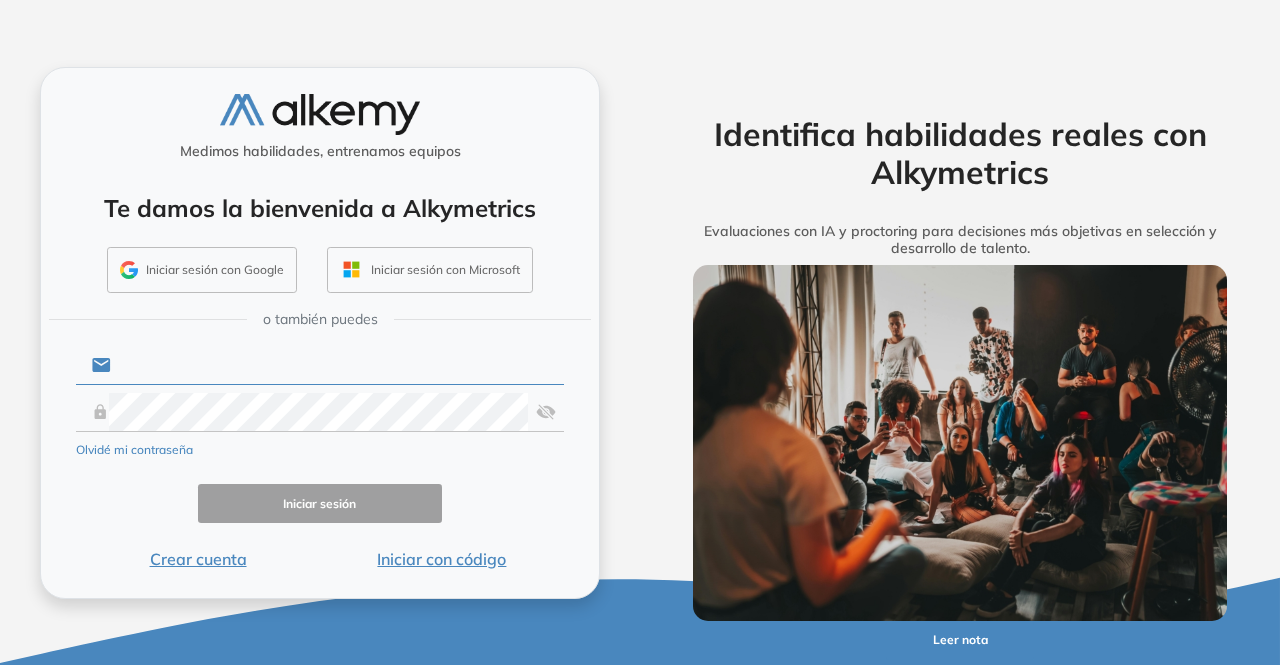 type on "**********" 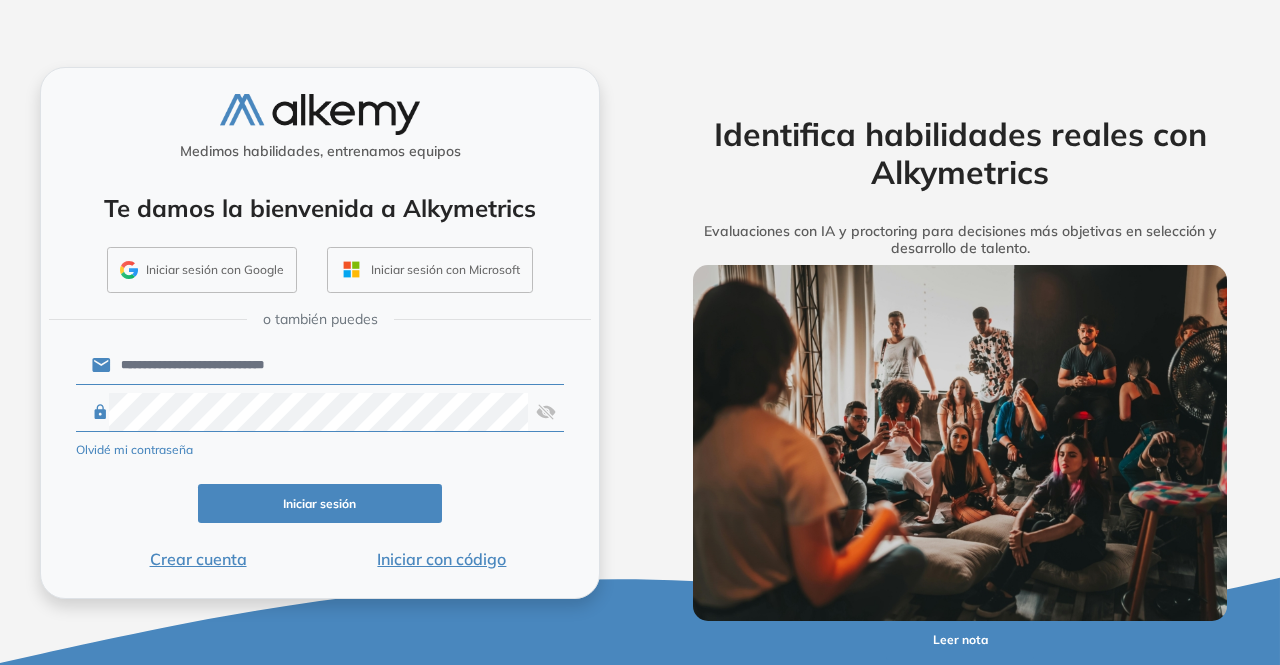 click at bounding box center [320, 412] 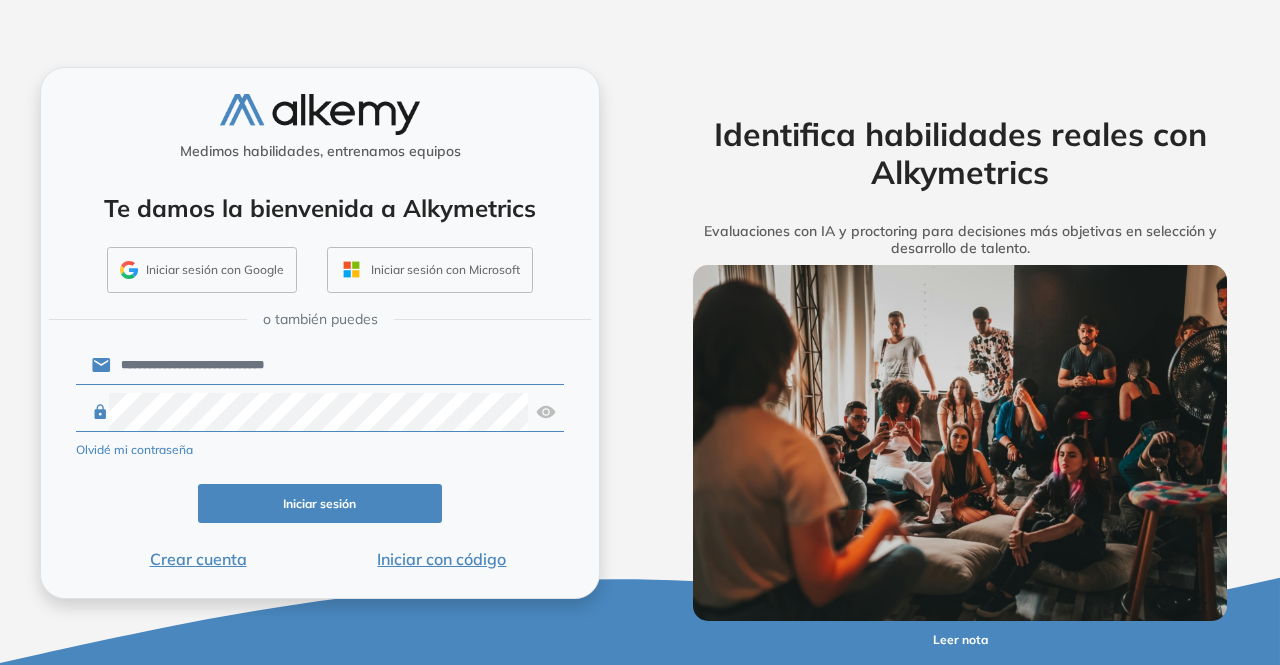 click on "Iniciar sesión" at bounding box center (320, 503) 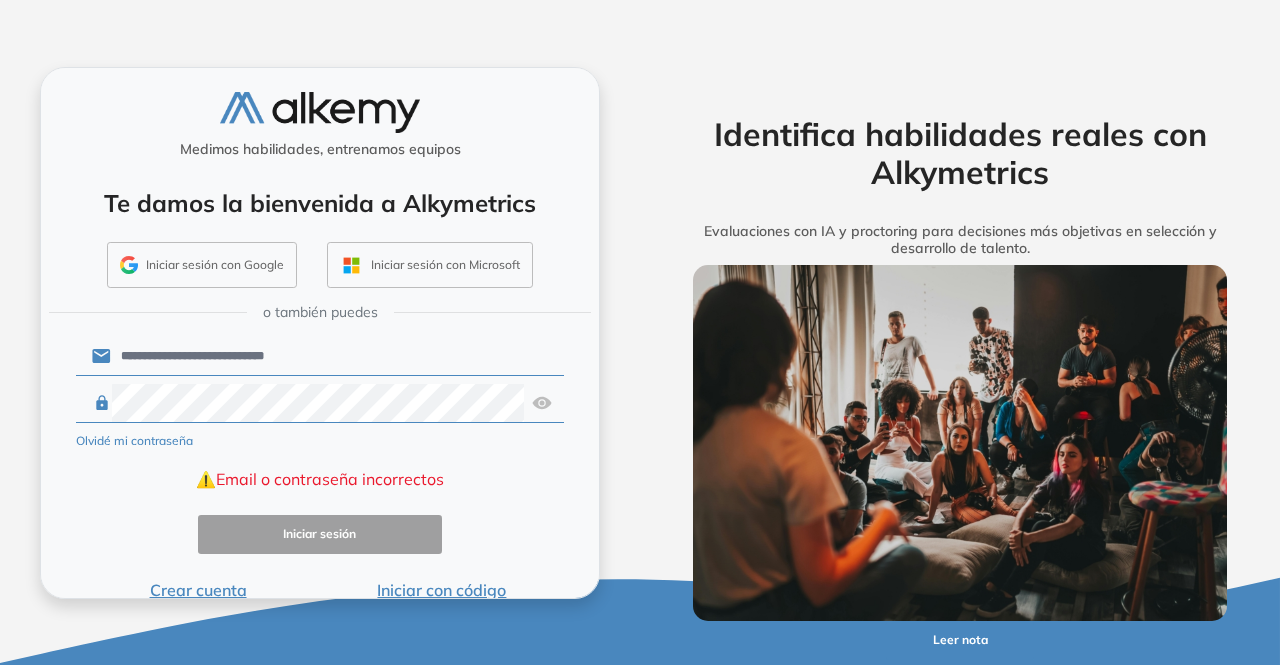 click on "**********" at bounding box center (337, 356) 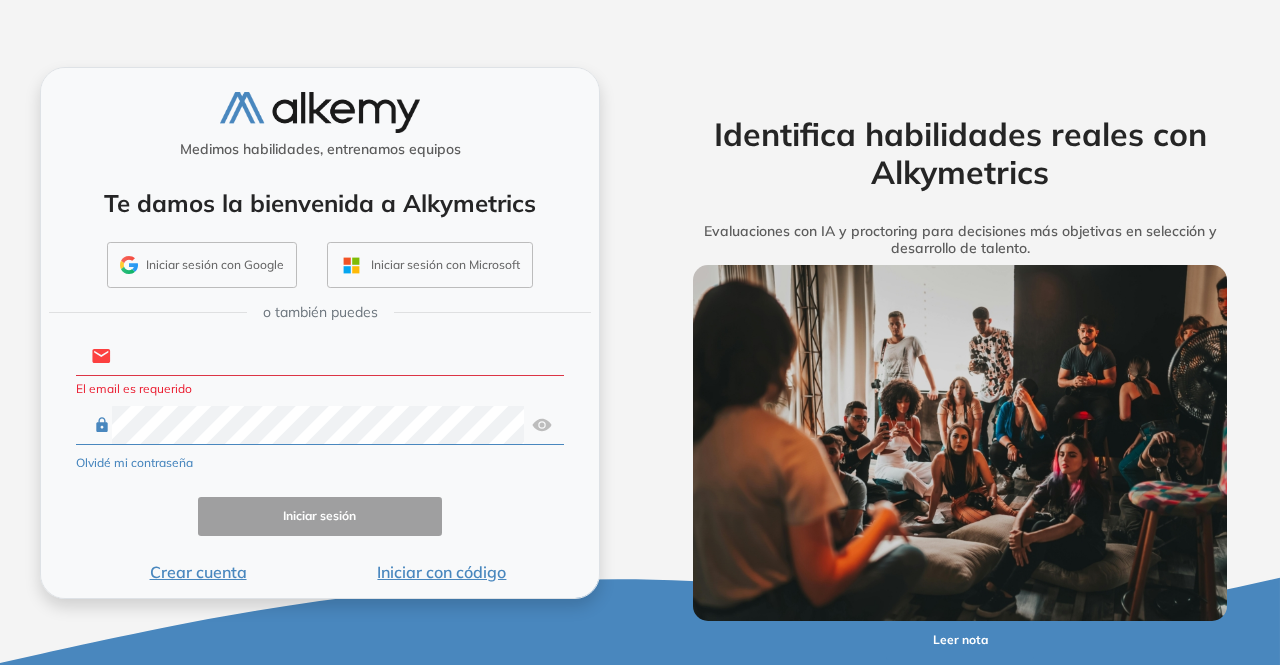 click at bounding box center [337, 356] 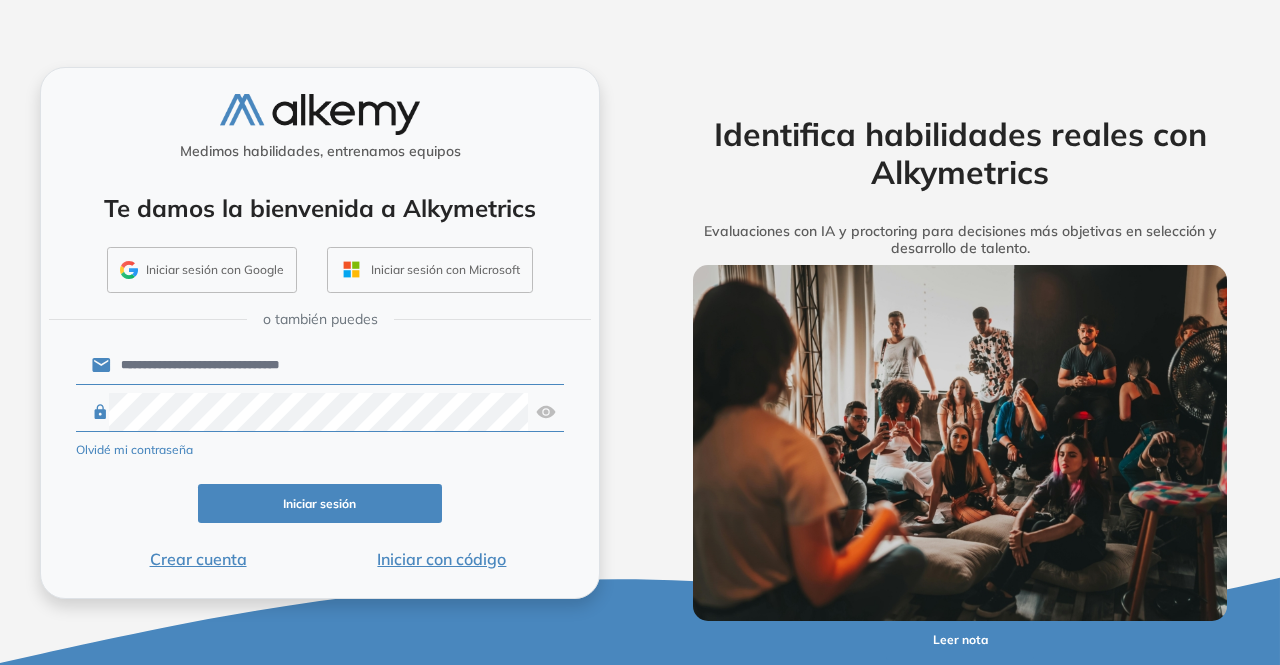 click on "Iniciar sesión" at bounding box center [320, 503] 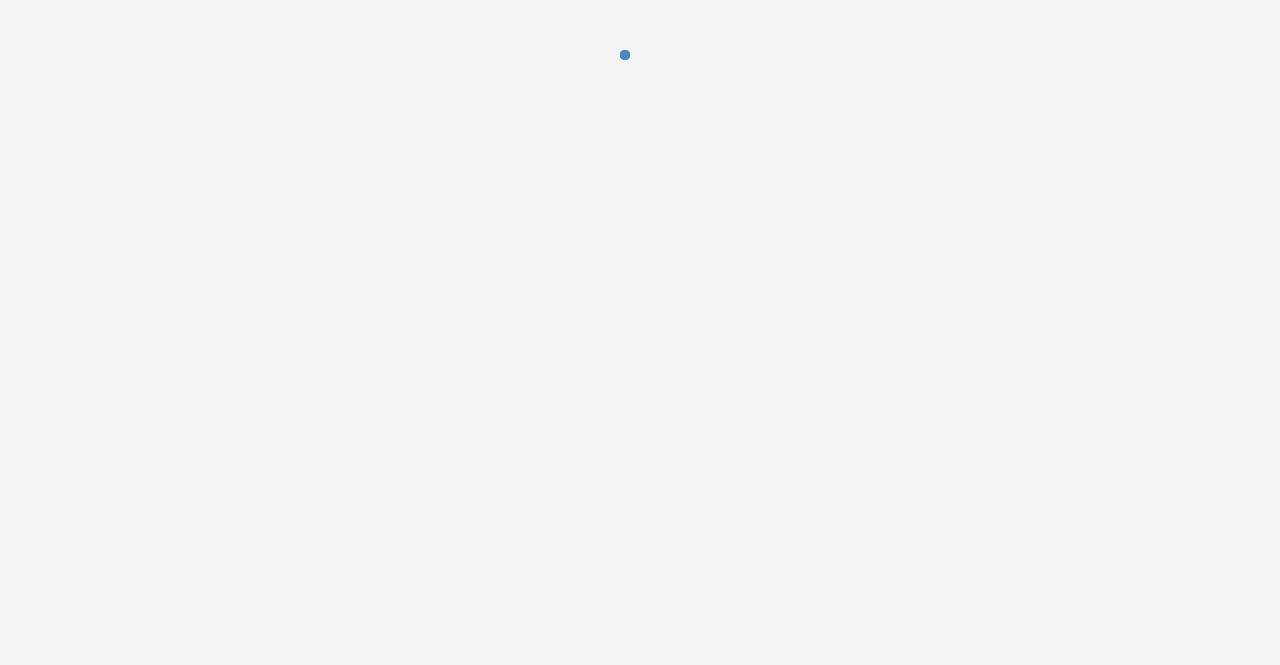 scroll, scrollTop: 0, scrollLeft: 0, axis: both 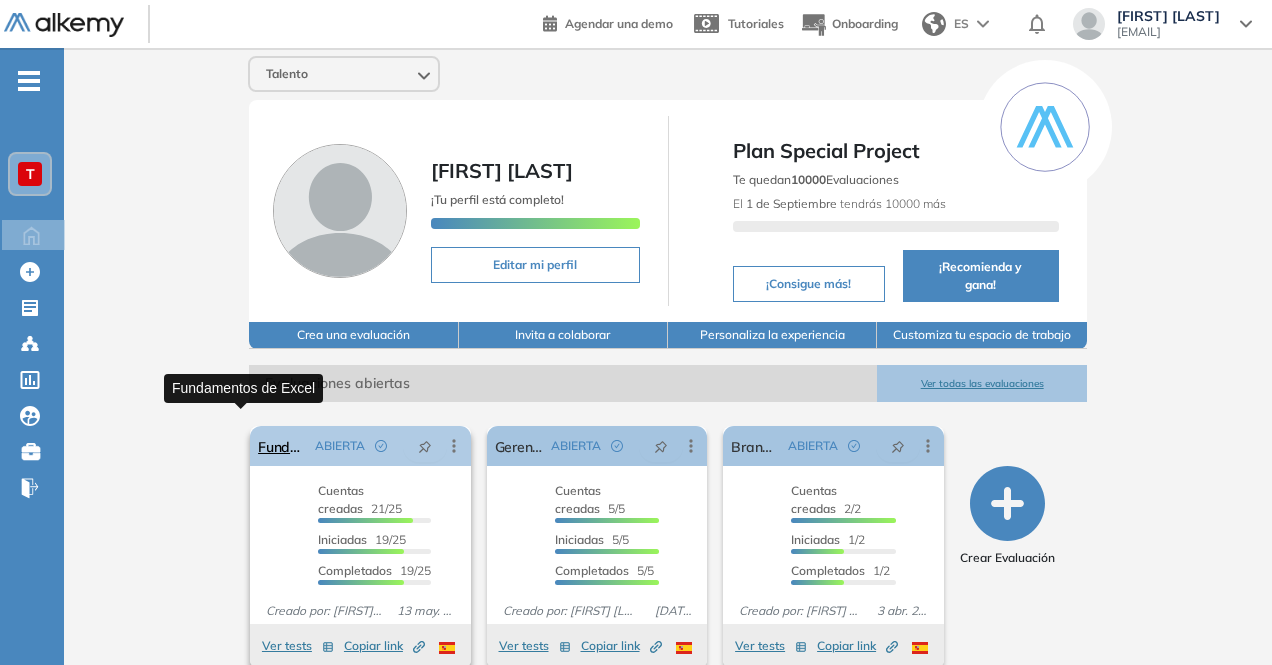 click on "Fundamentos de Excel" at bounding box center (282, 446) 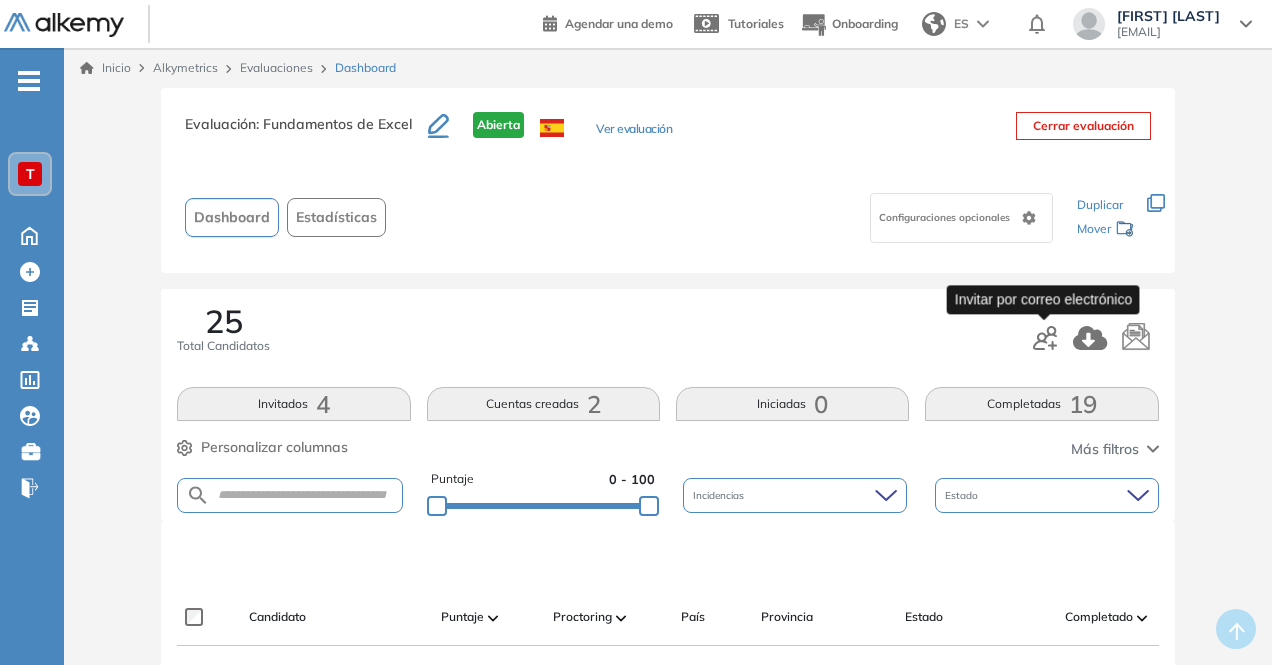 click 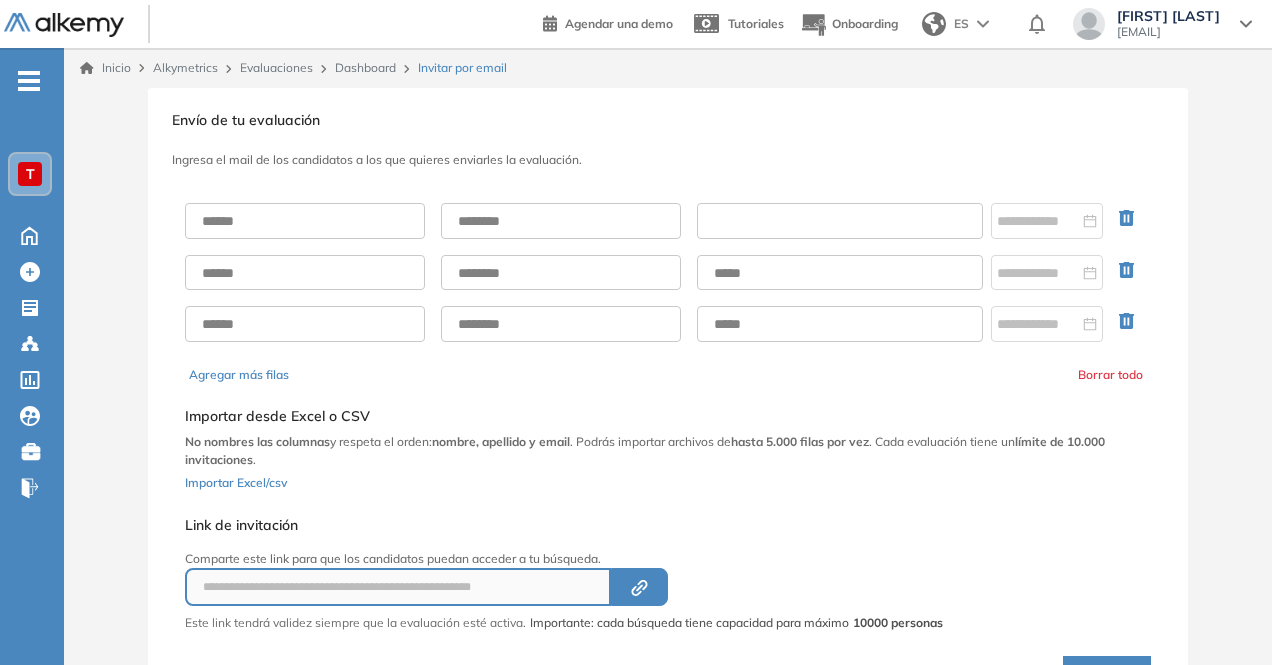 click at bounding box center (840, 221) 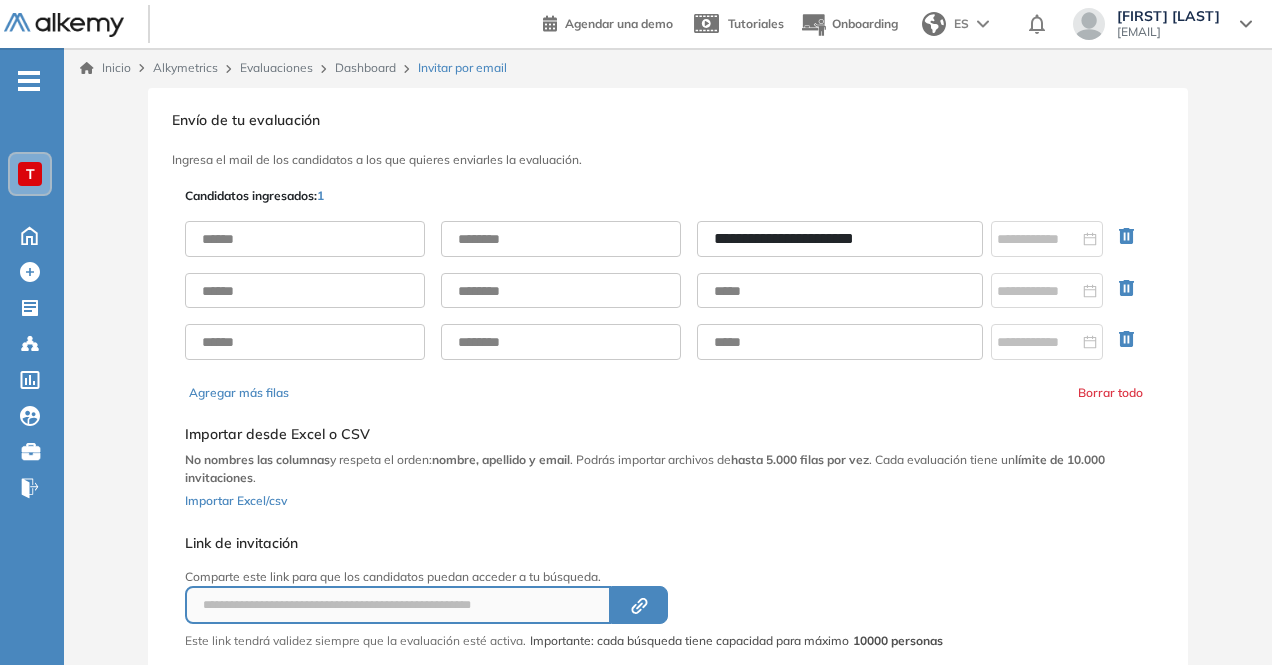 type on "**********" 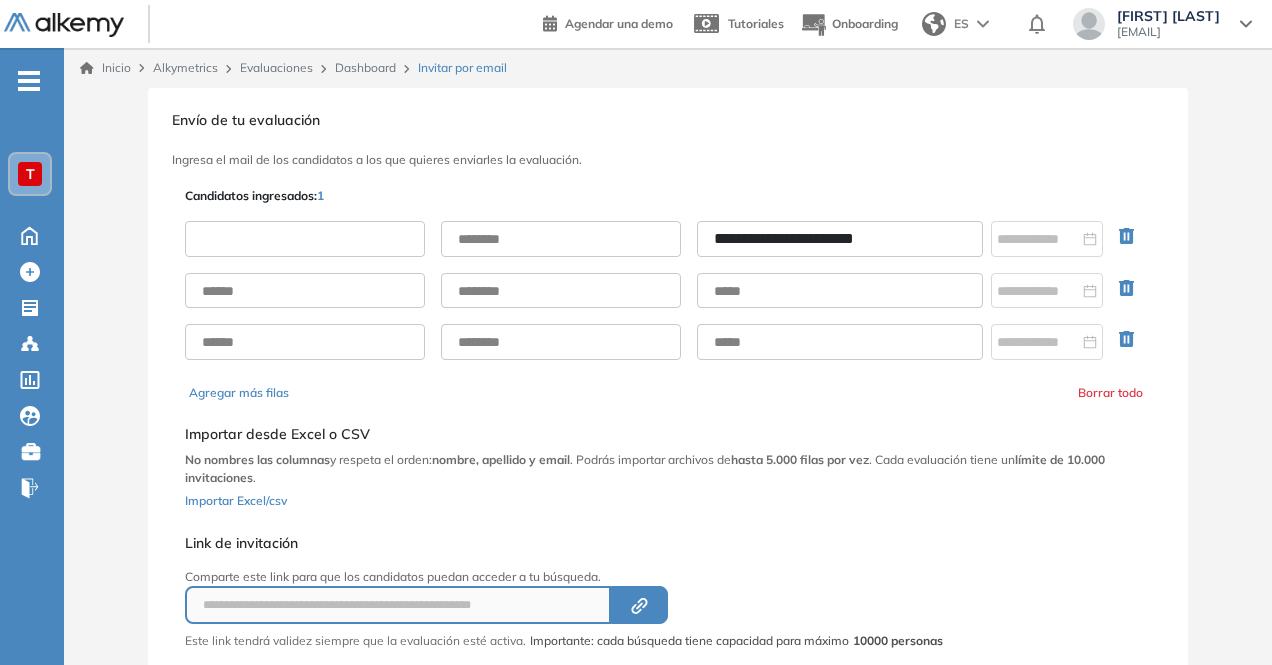 click at bounding box center [305, 239] 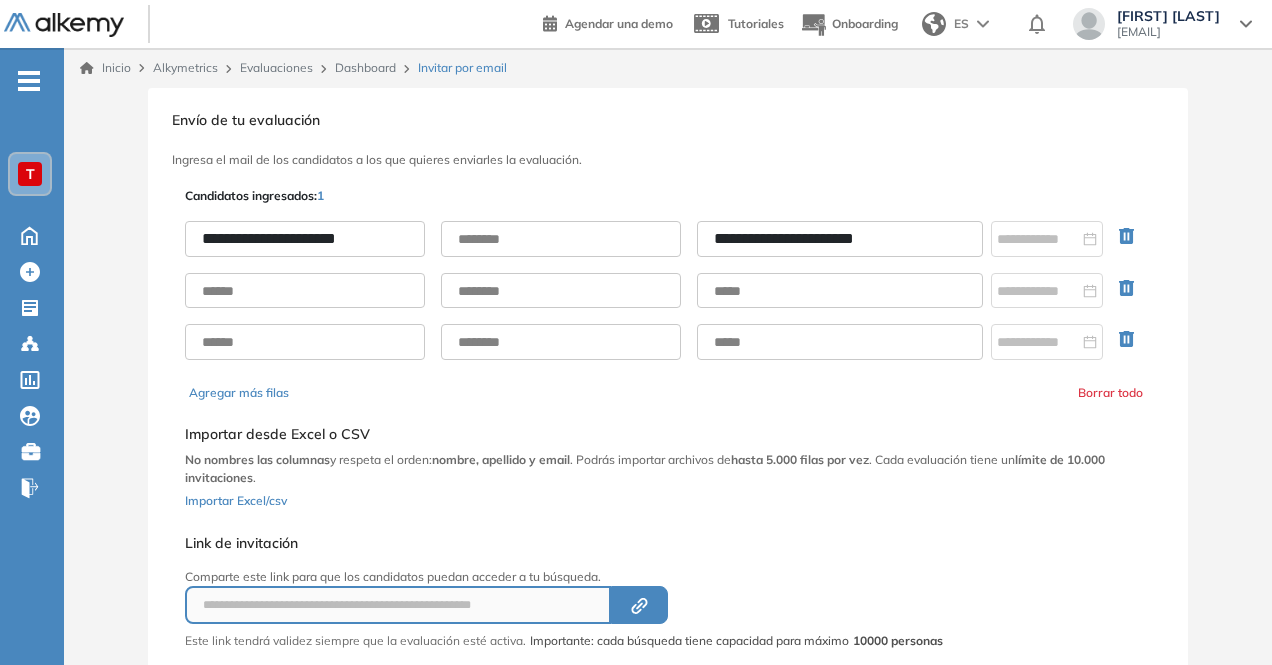 scroll, scrollTop: 0, scrollLeft: 5, axis: horizontal 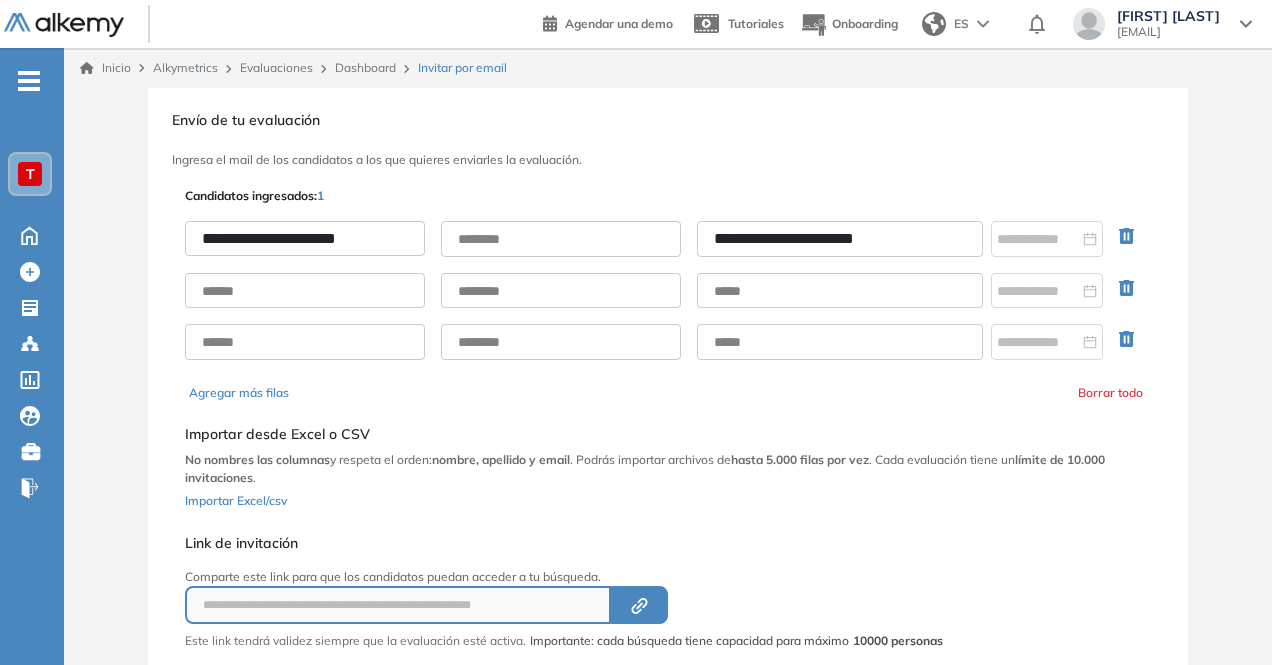 drag, startPoint x: 278, startPoint y: 235, endPoint x: 466, endPoint y: 247, distance: 188.38258 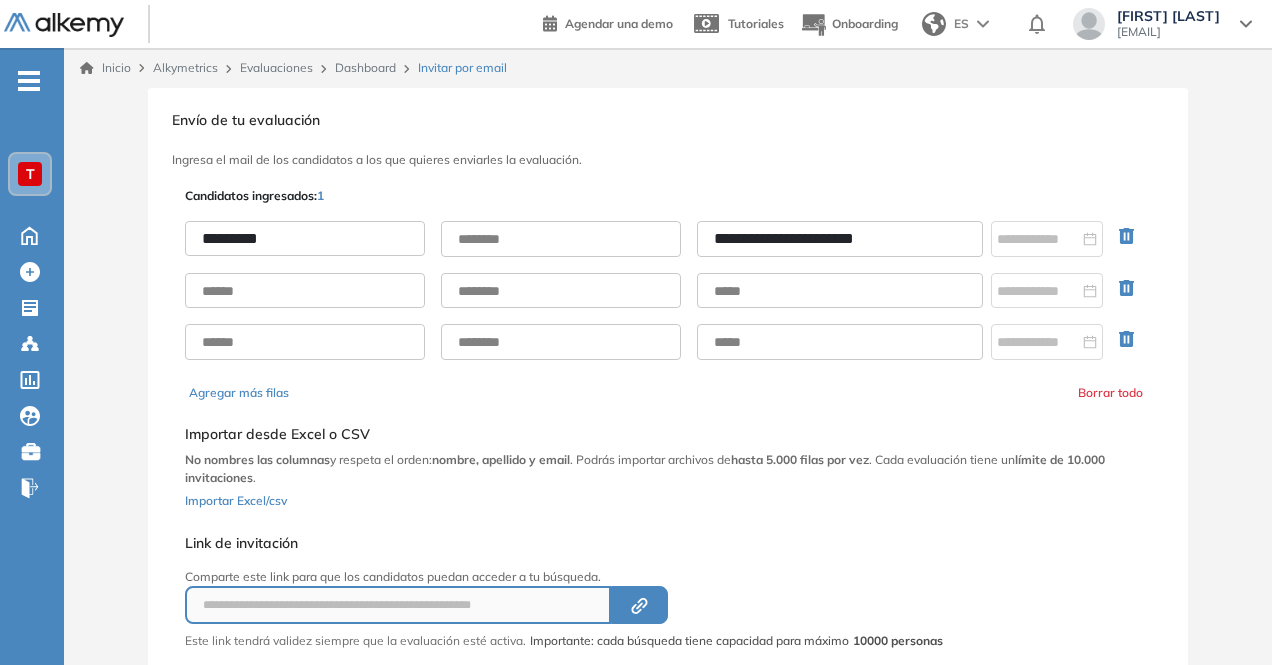 scroll, scrollTop: 0, scrollLeft: 0, axis: both 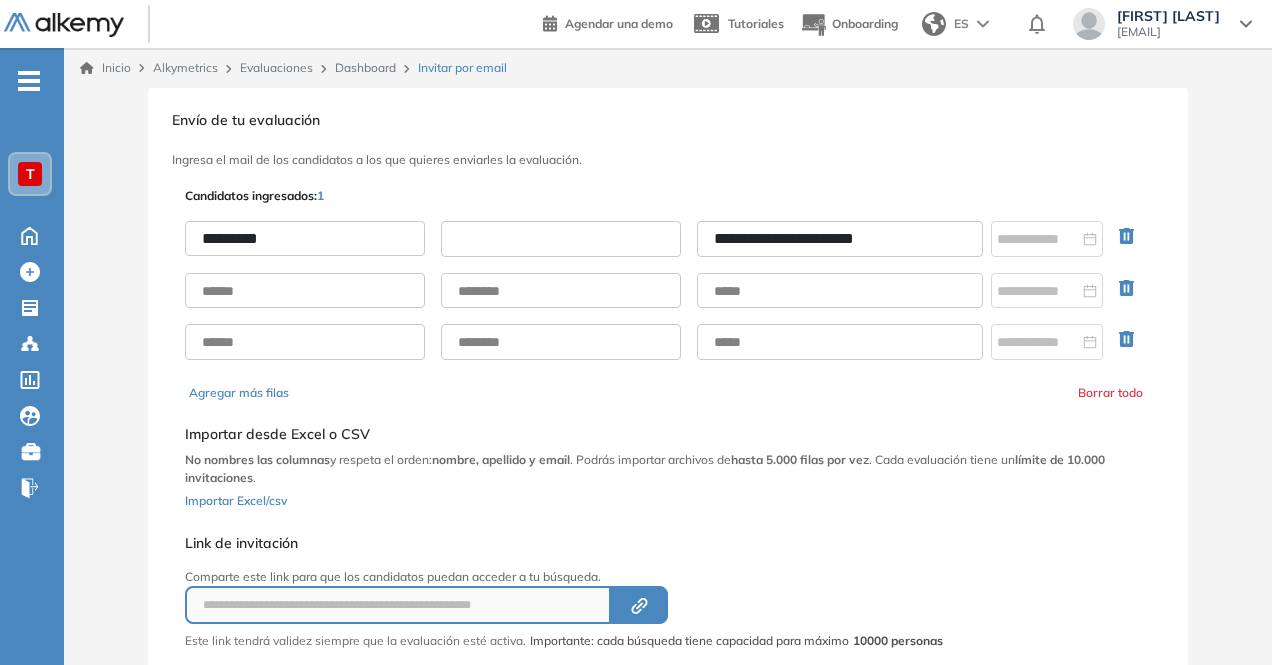 click at bounding box center (561, 239) 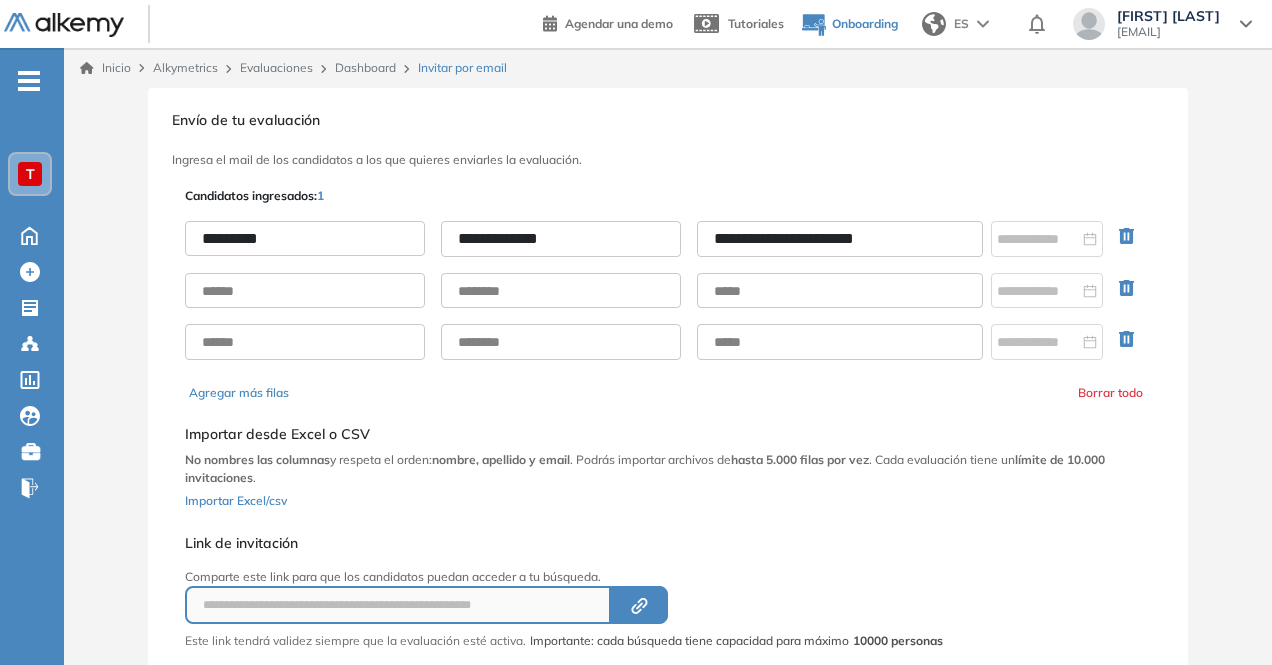 type on "**********" 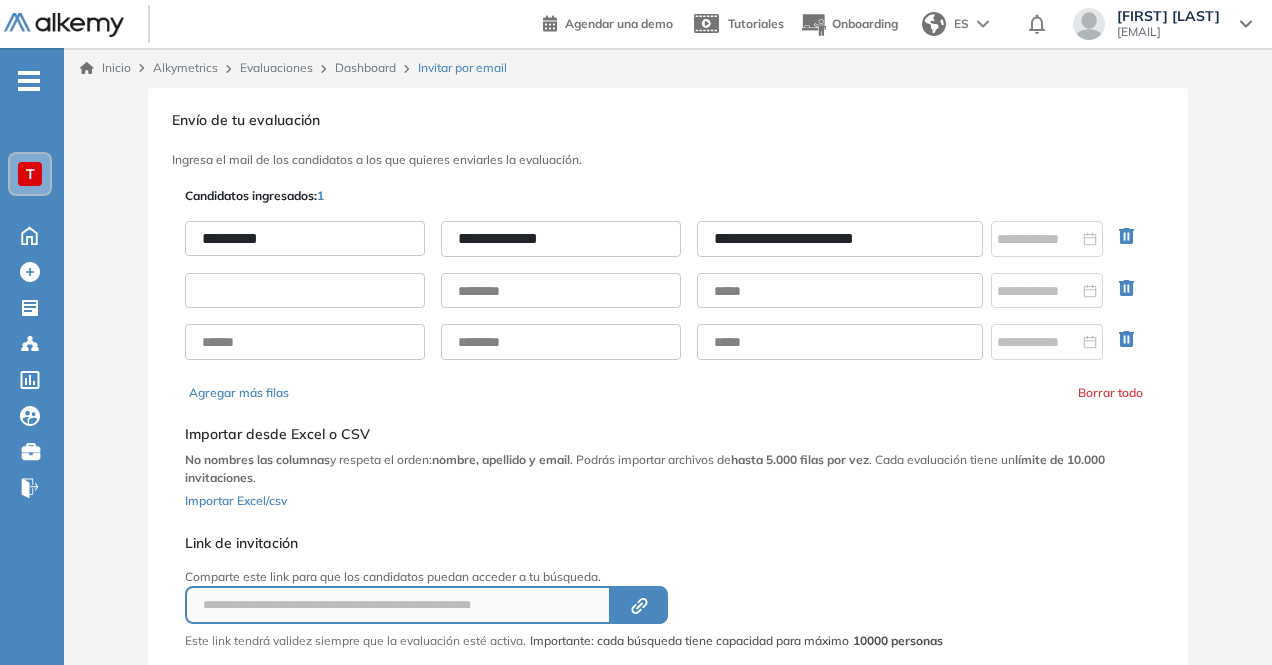 click at bounding box center (305, 291) 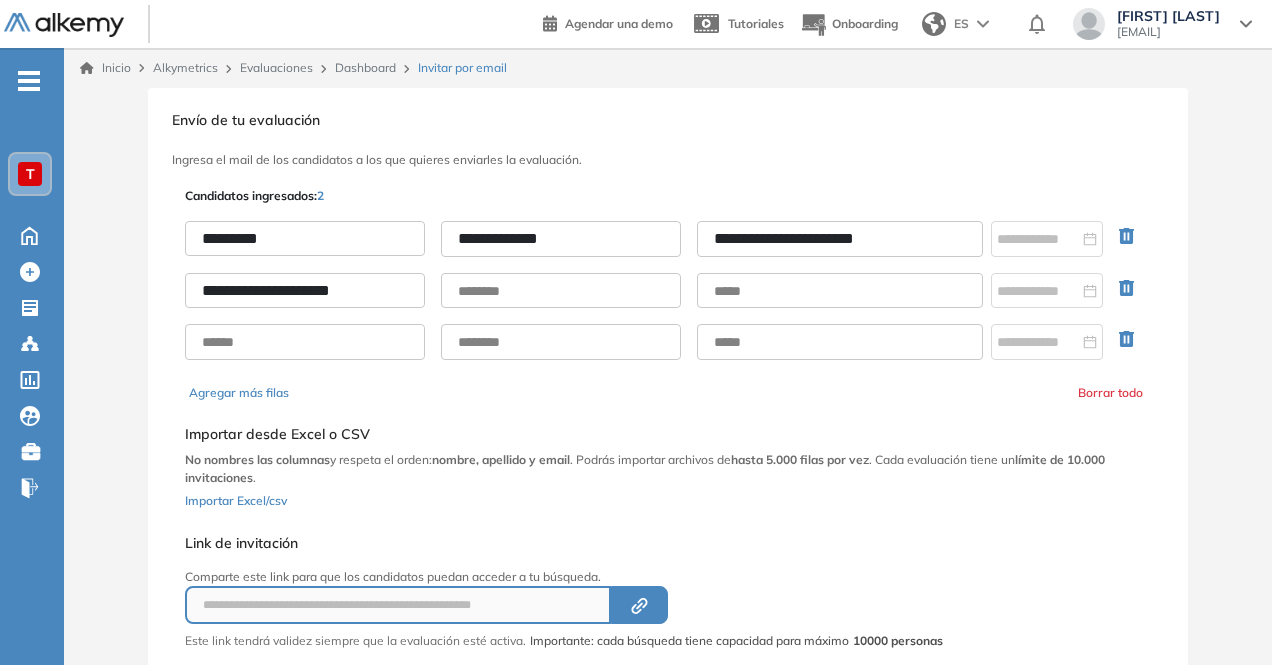 click on "**********" at bounding box center (305, 291) 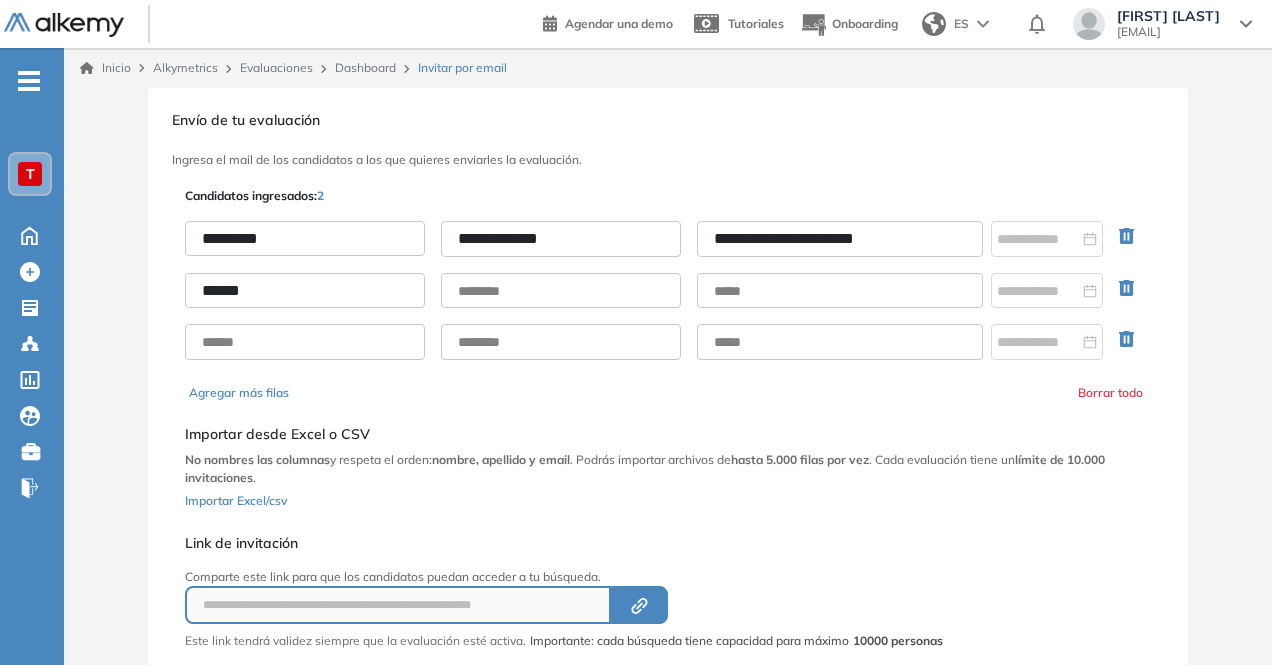 type on "*****" 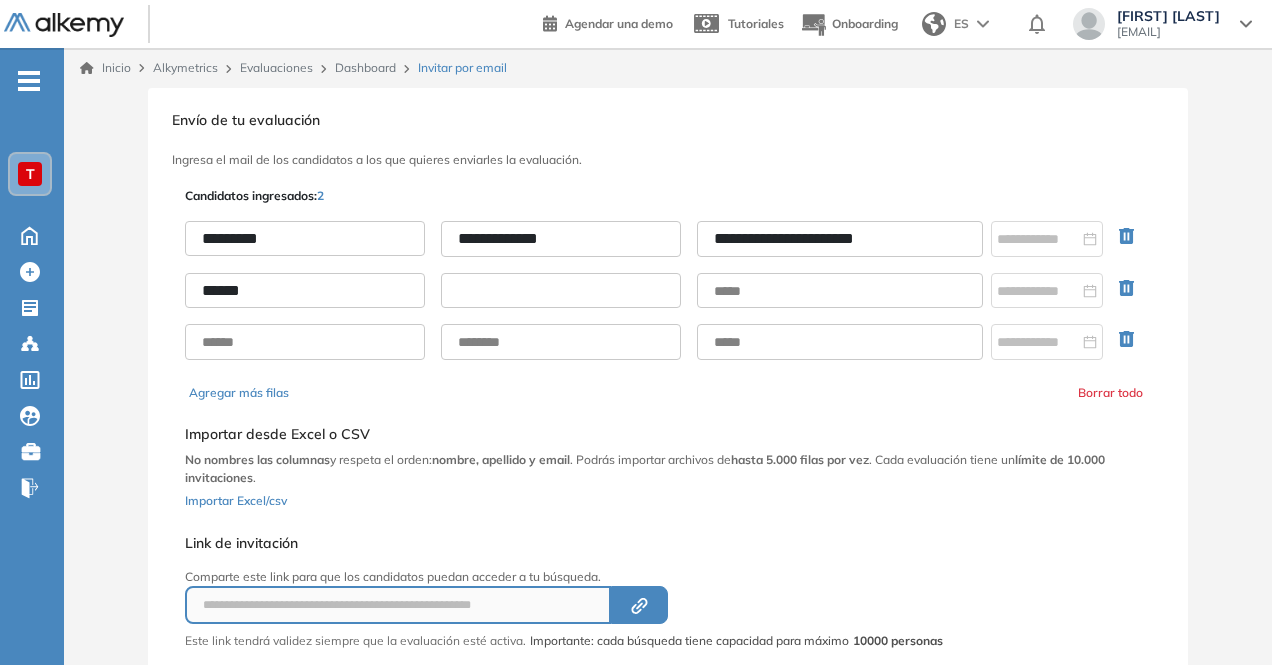 click at bounding box center (561, 291) 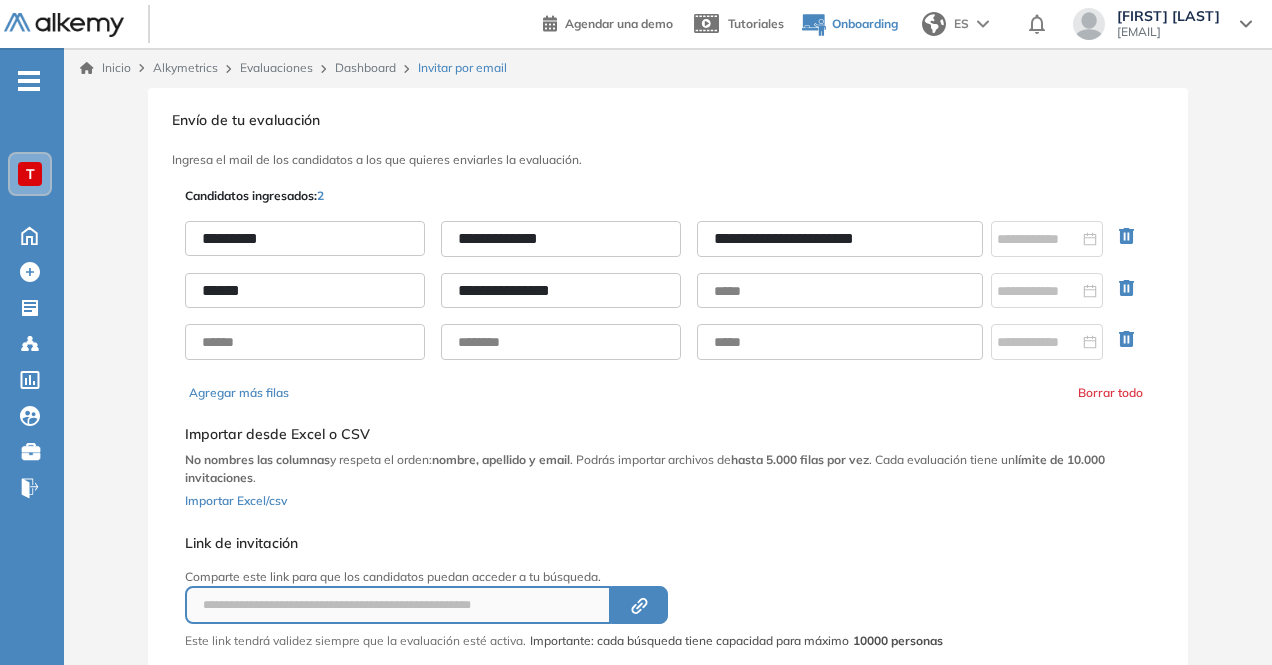 type on "**********" 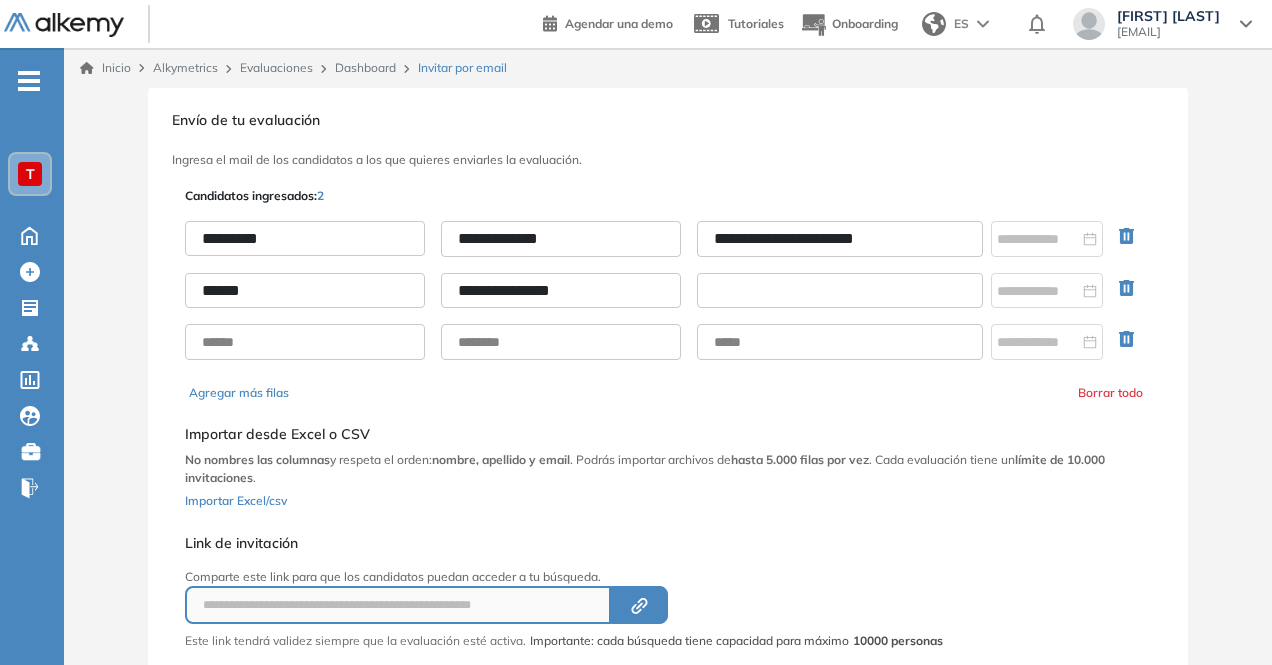 click at bounding box center [840, 291] 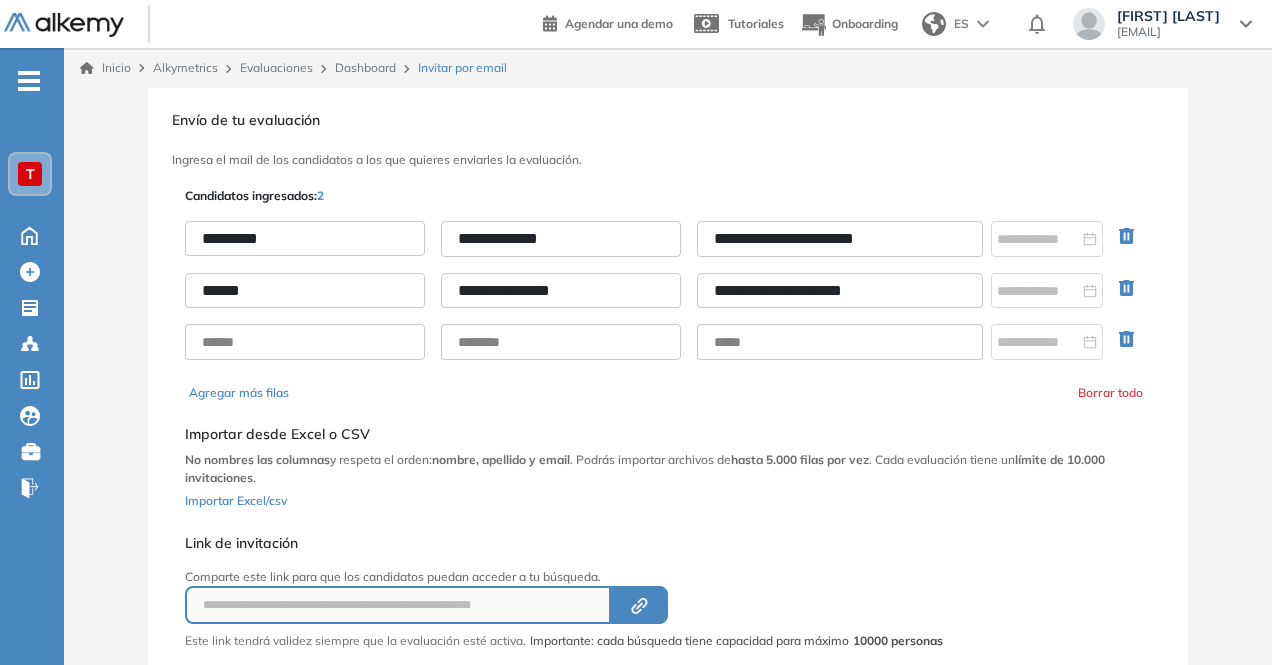 type on "**********" 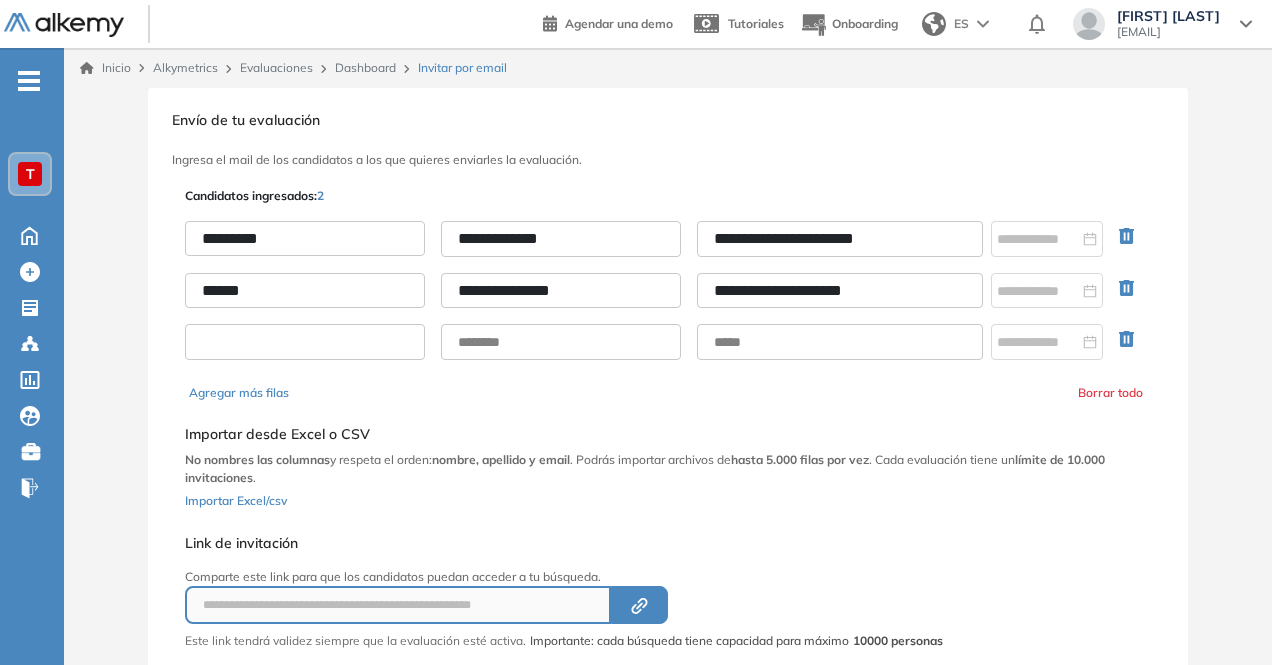 click at bounding box center [305, 342] 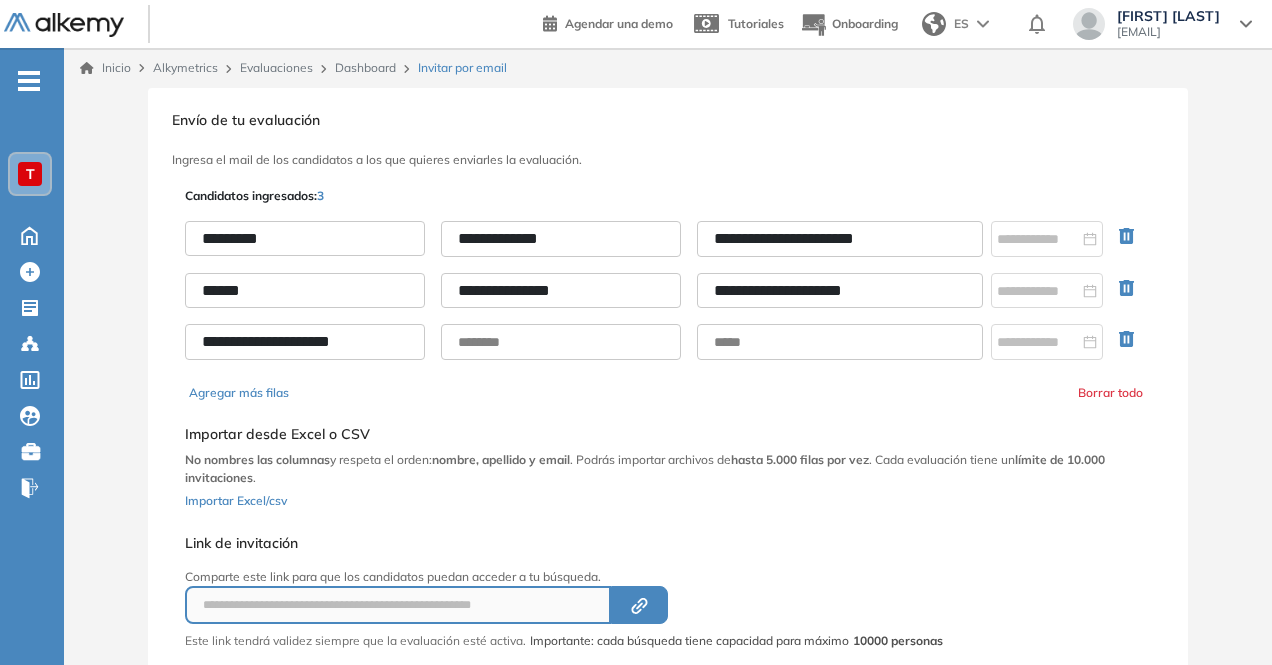 click on "**********" at bounding box center (305, 342) 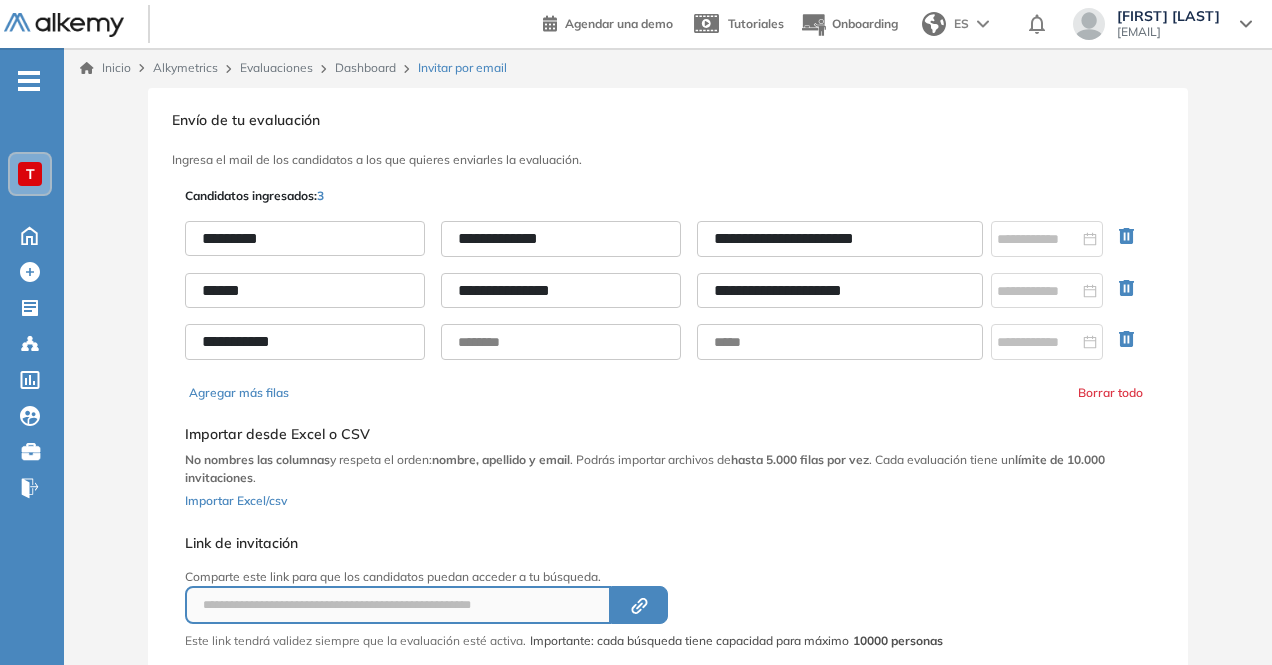 drag, startPoint x: 246, startPoint y: 339, endPoint x: 322, endPoint y: 352, distance: 77.10383 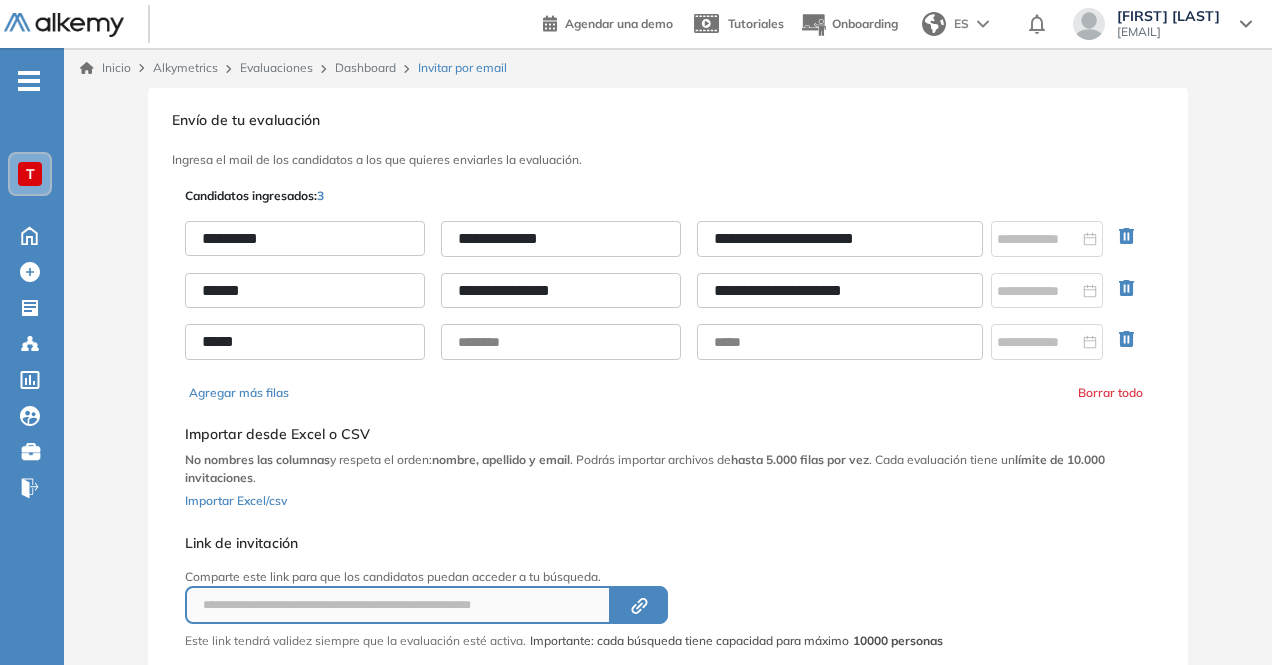 type on "****" 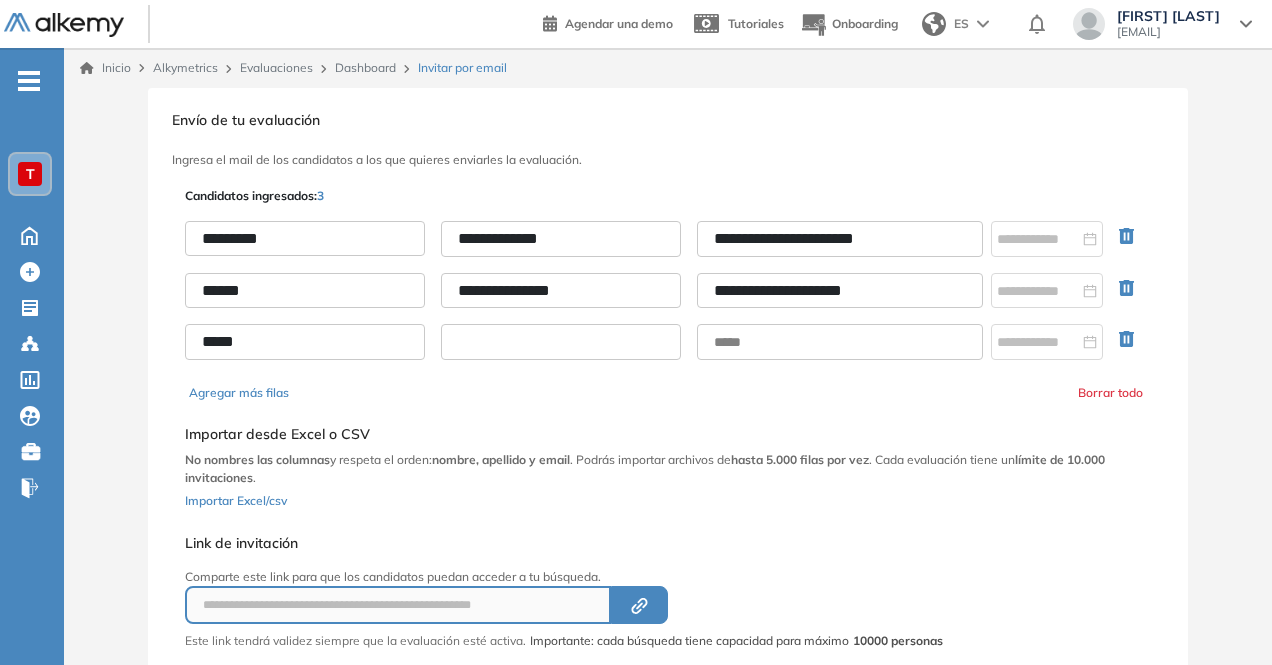 click at bounding box center (561, 342) 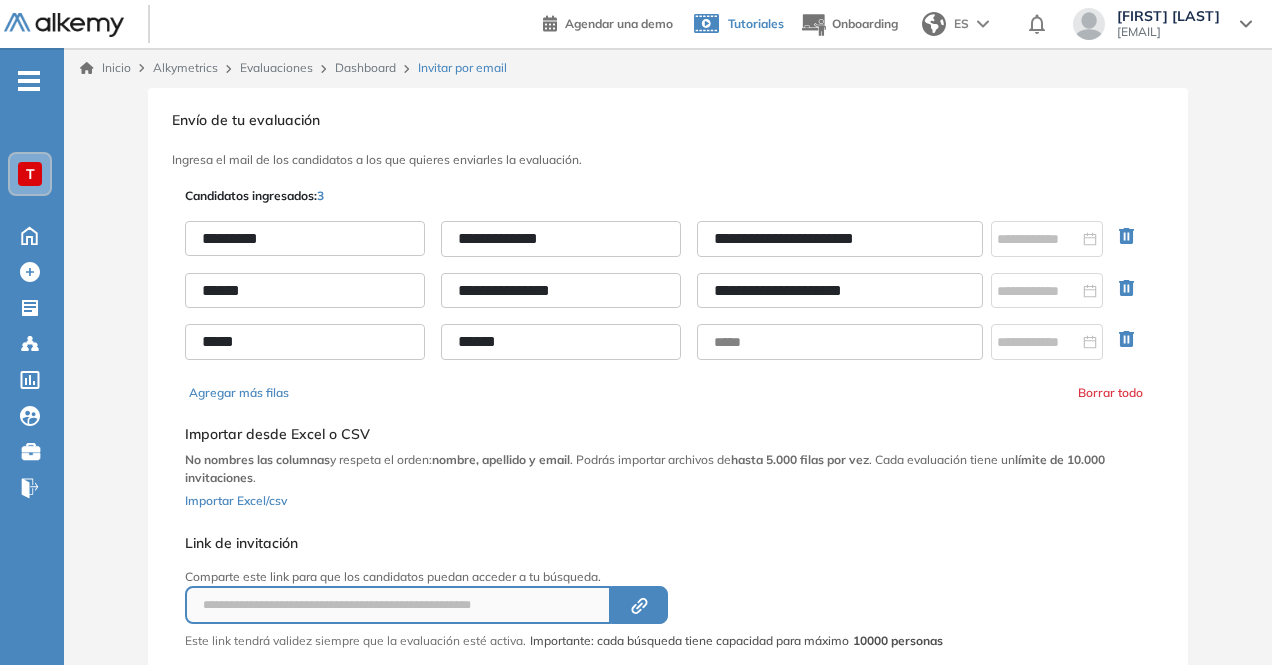 type on "******" 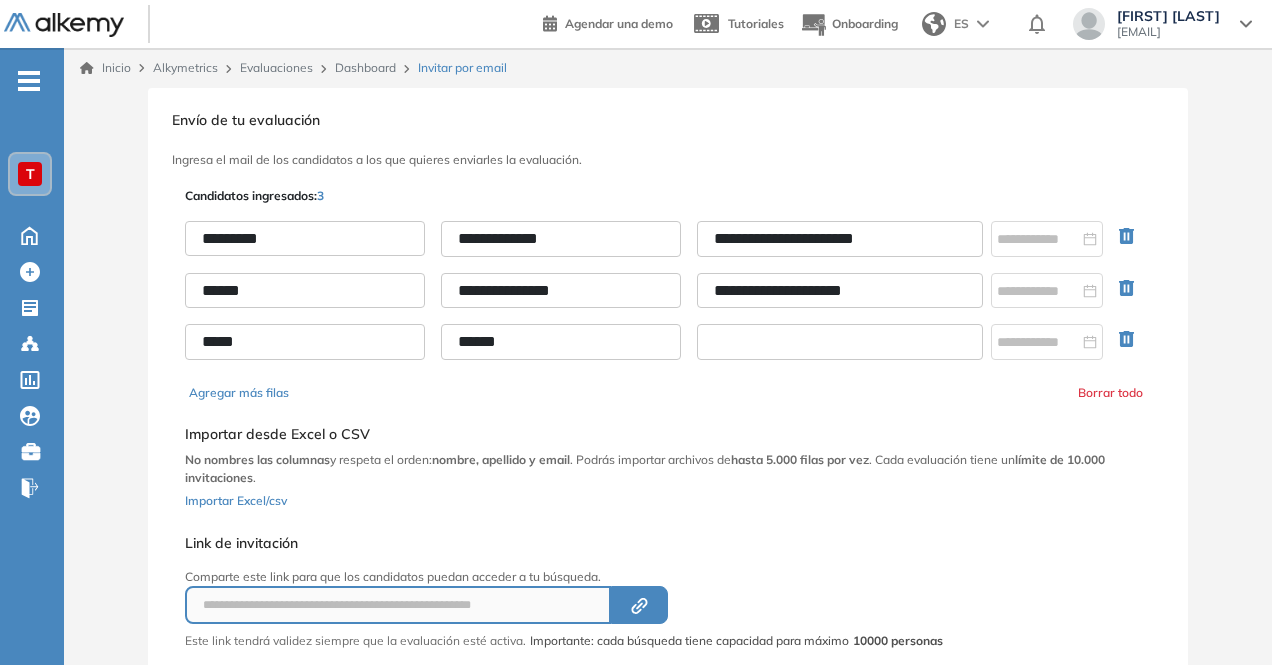 click at bounding box center [840, 342] 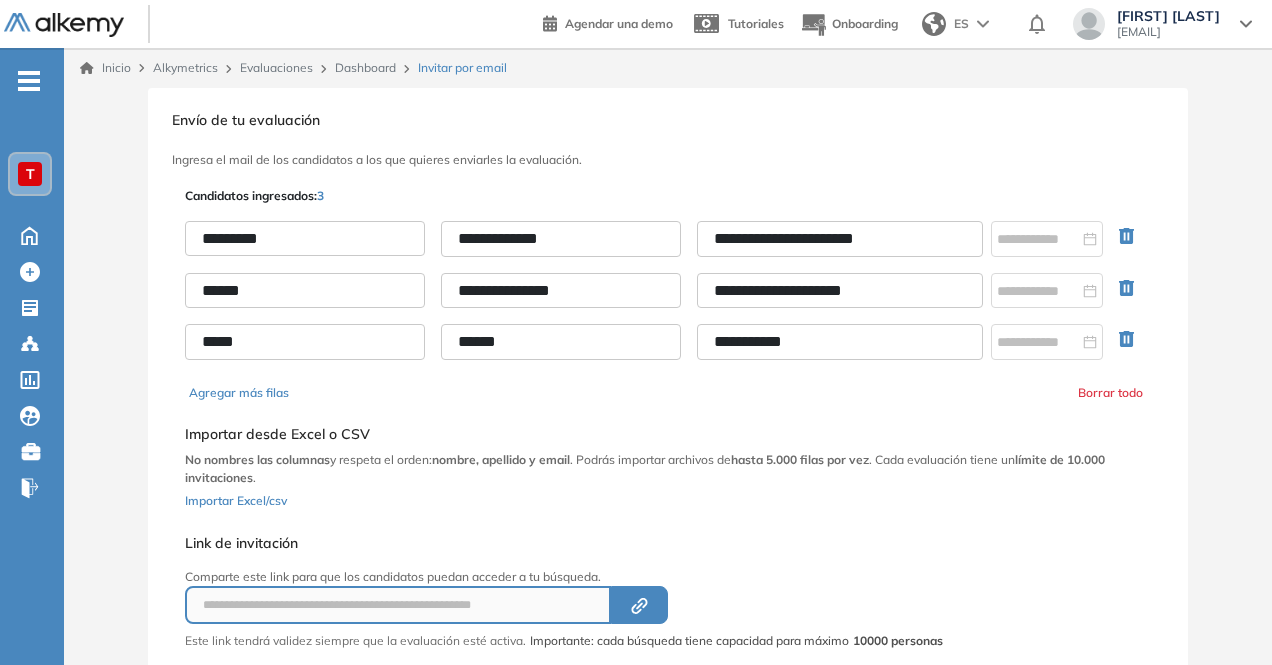 click on "**********" at bounding box center [840, 342] 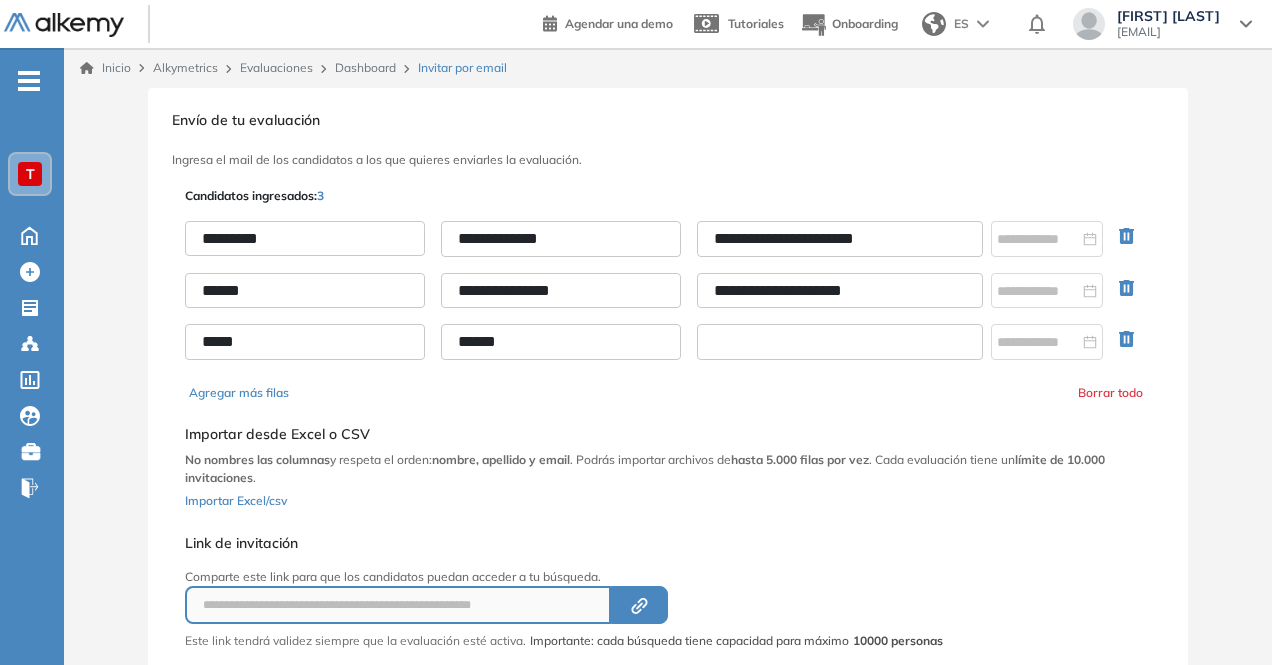 click at bounding box center (840, 342) 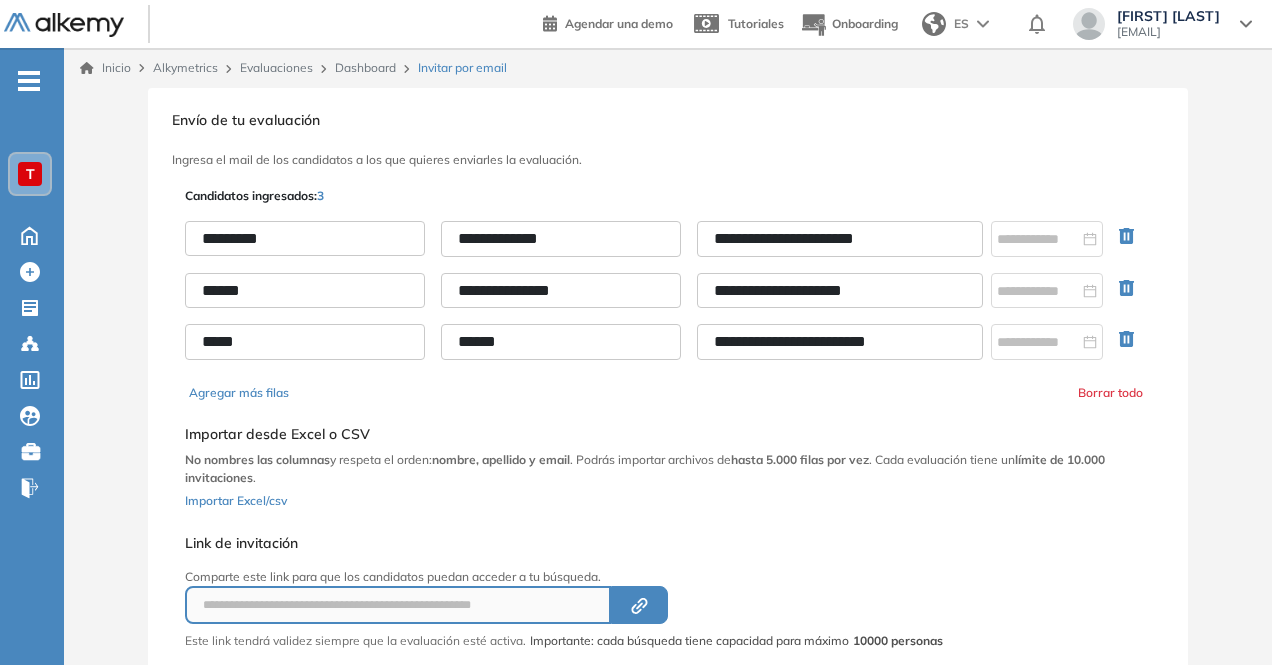 type on "**********" 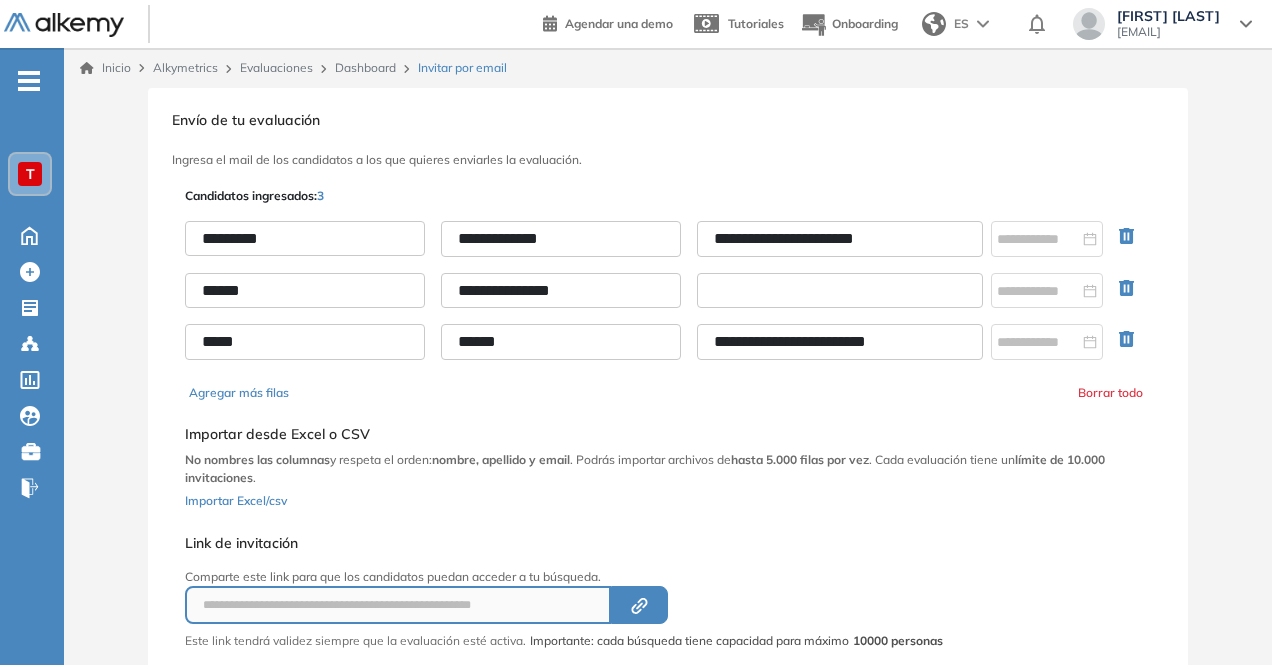 paste on "**********" 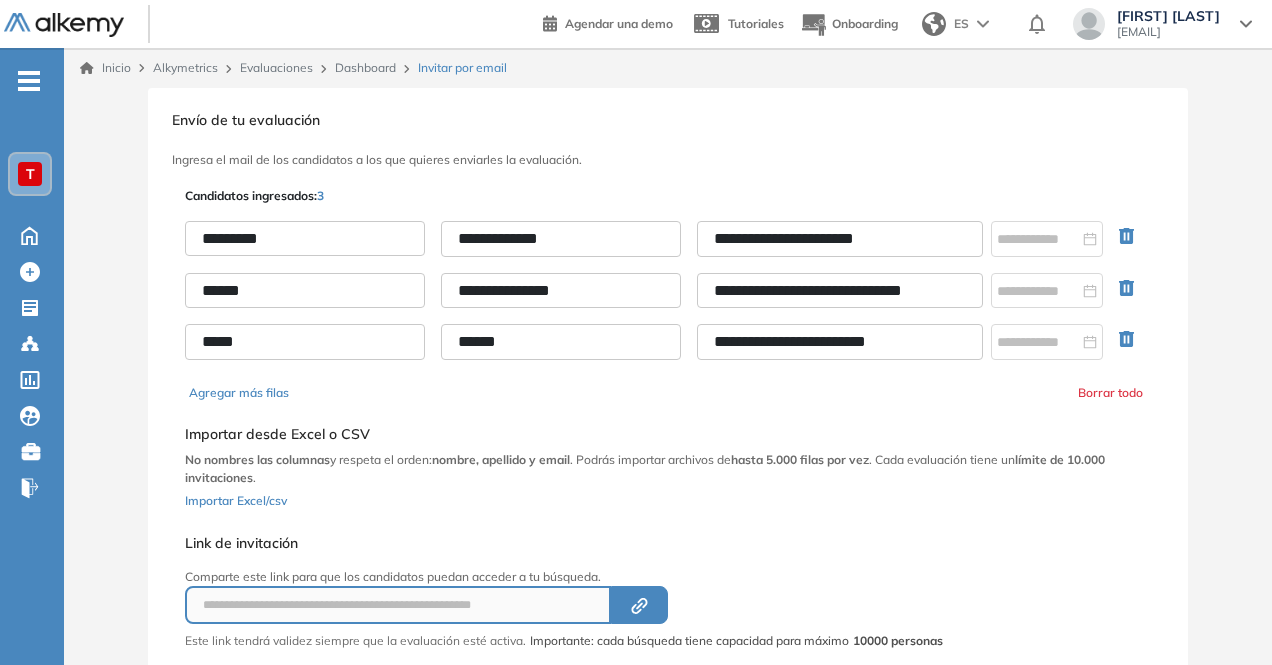 scroll, scrollTop: 0, scrollLeft: 21, axis: horizontal 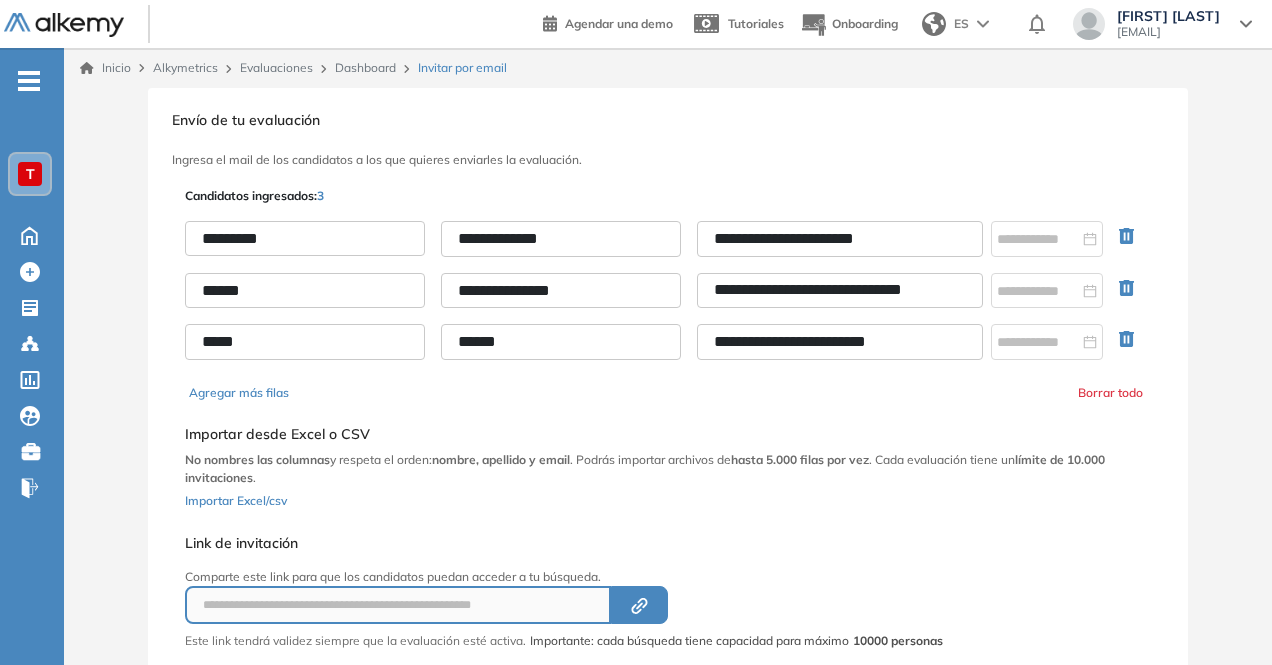 type on "**********" 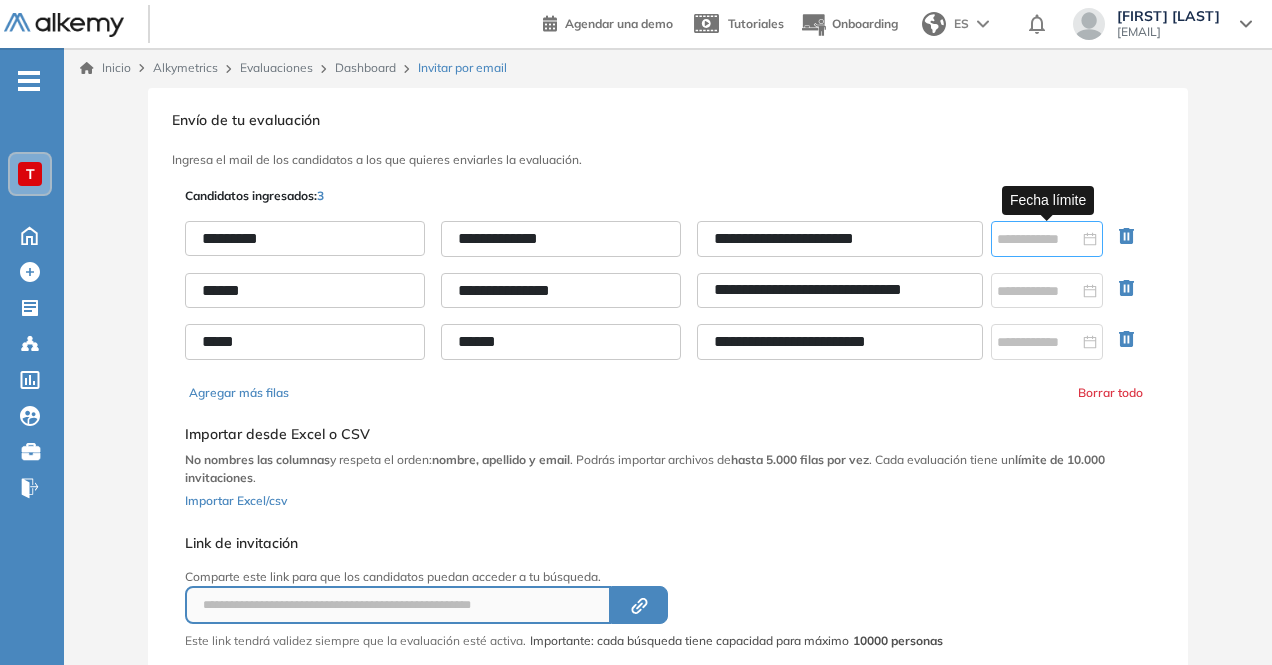click at bounding box center [1047, 239] 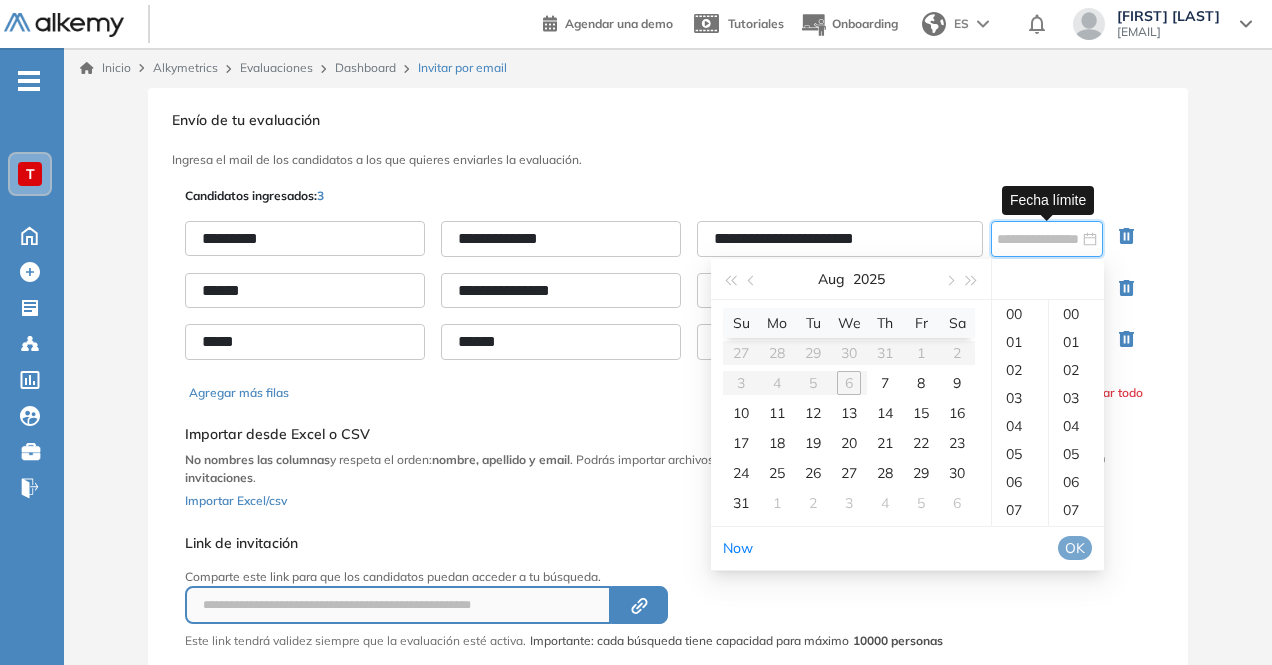 type on "**********" 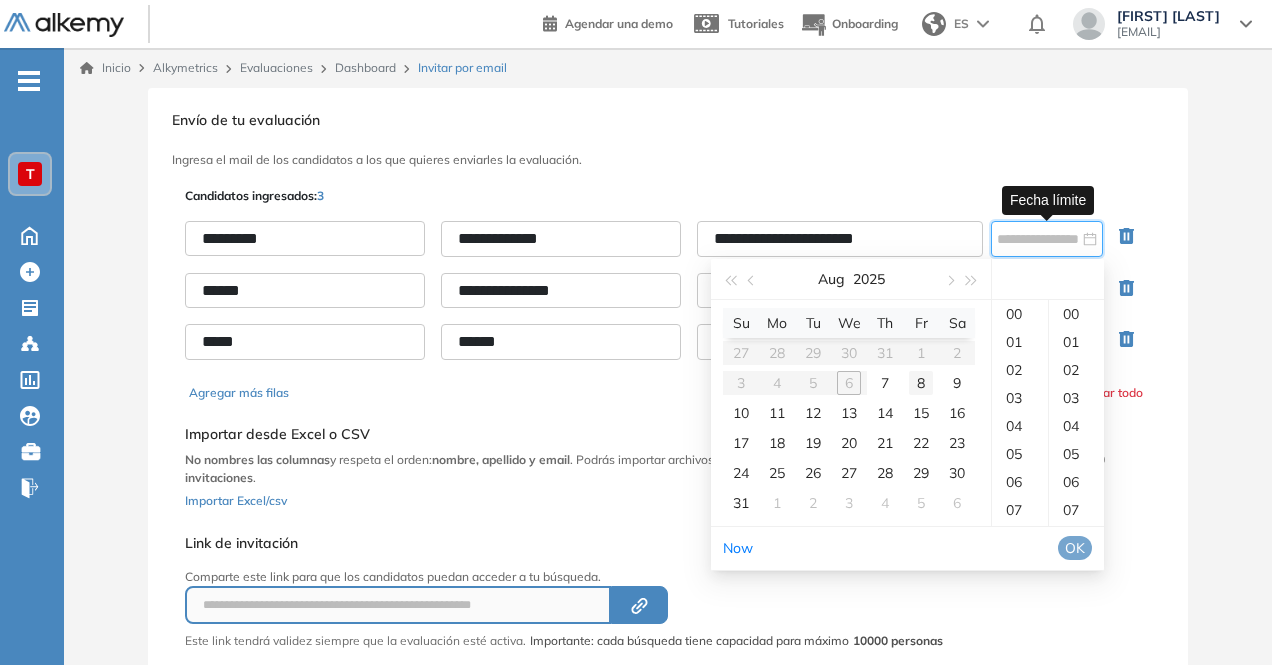 click on "8" at bounding box center [921, 383] 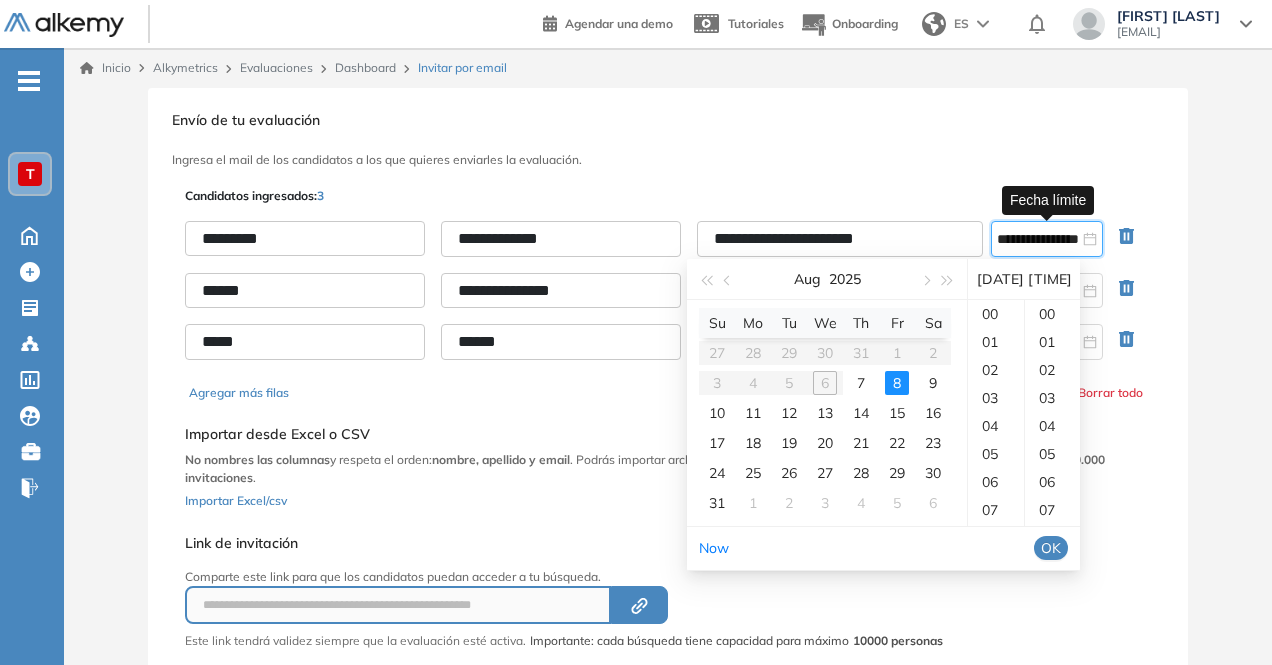 scroll, scrollTop: 298, scrollLeft: 0, axis: vertical 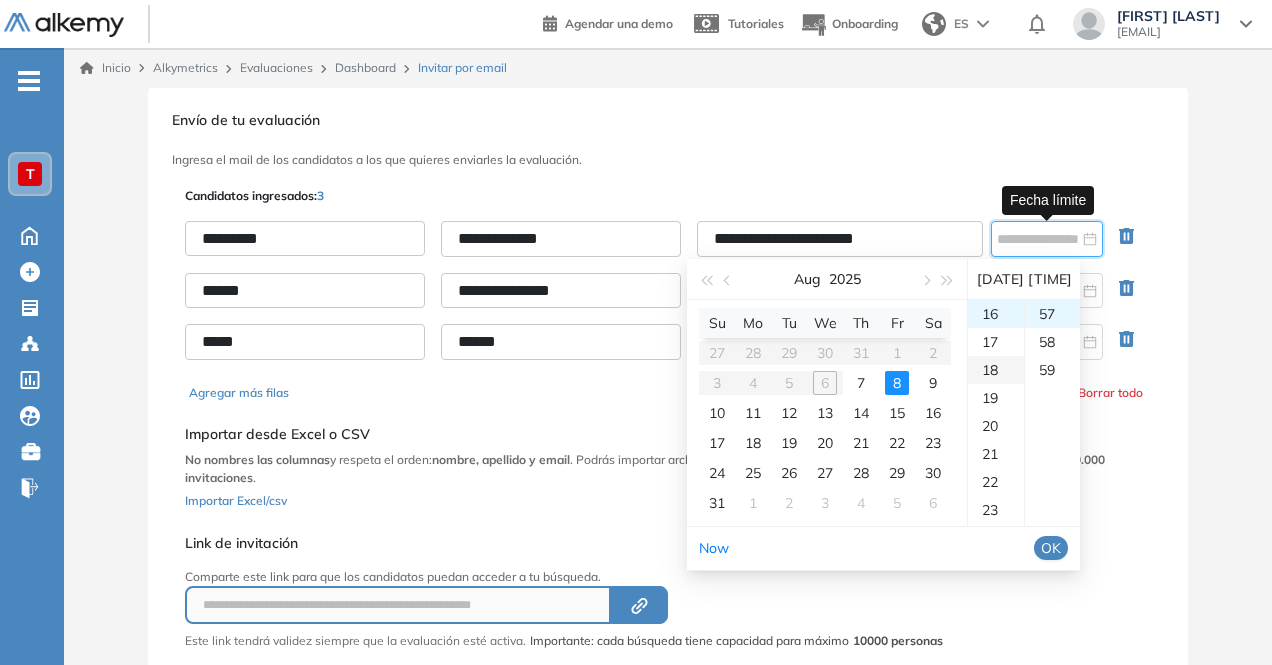 type on "**********" 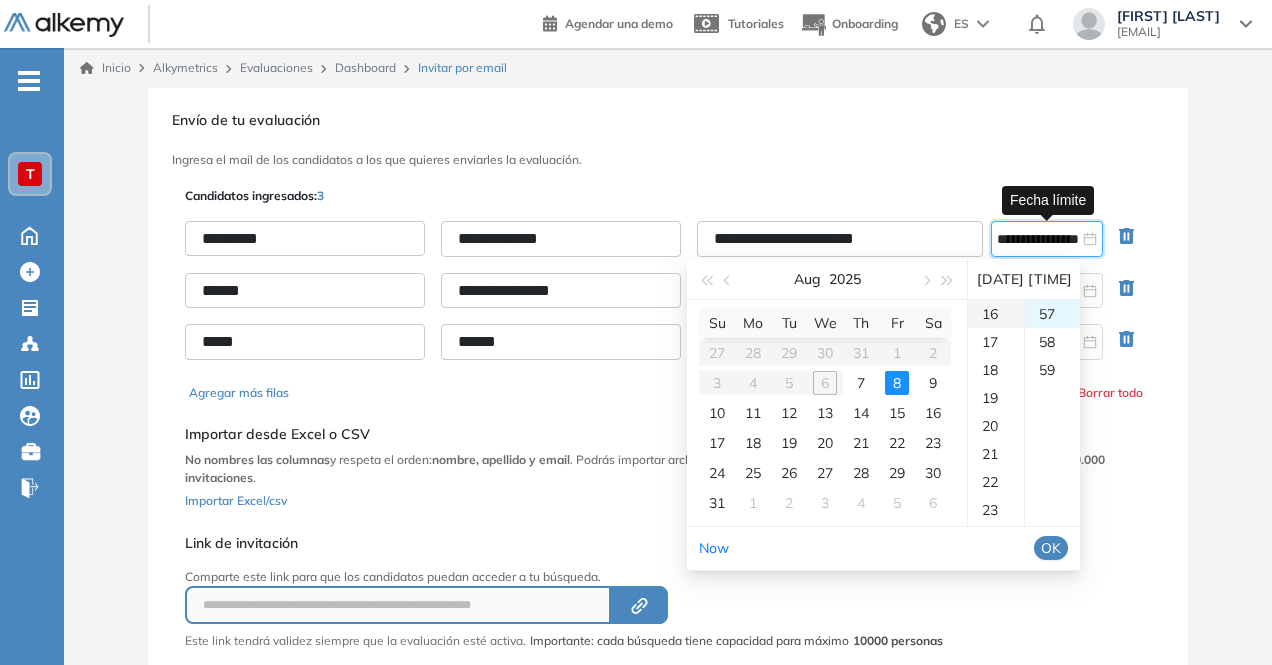click on "16" at bounding box center (996, 314) 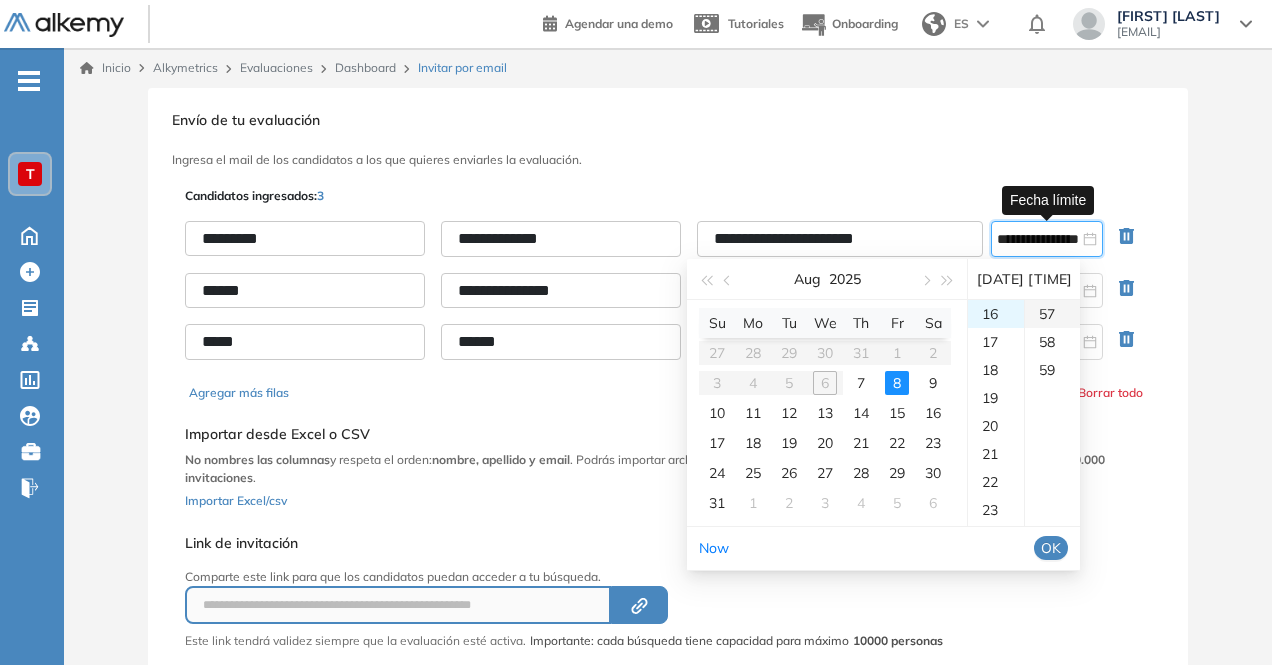 click on "57" at bounding box center [1052, 314] 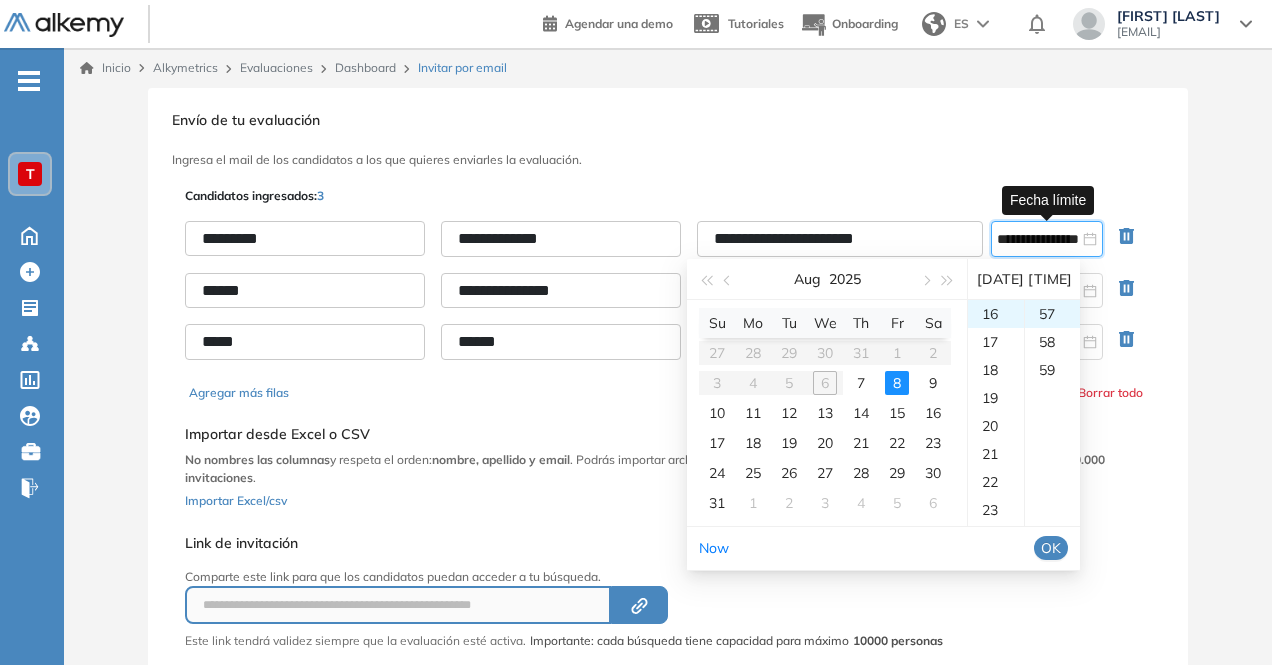click on "OK" at bounding box center [1051, 548] 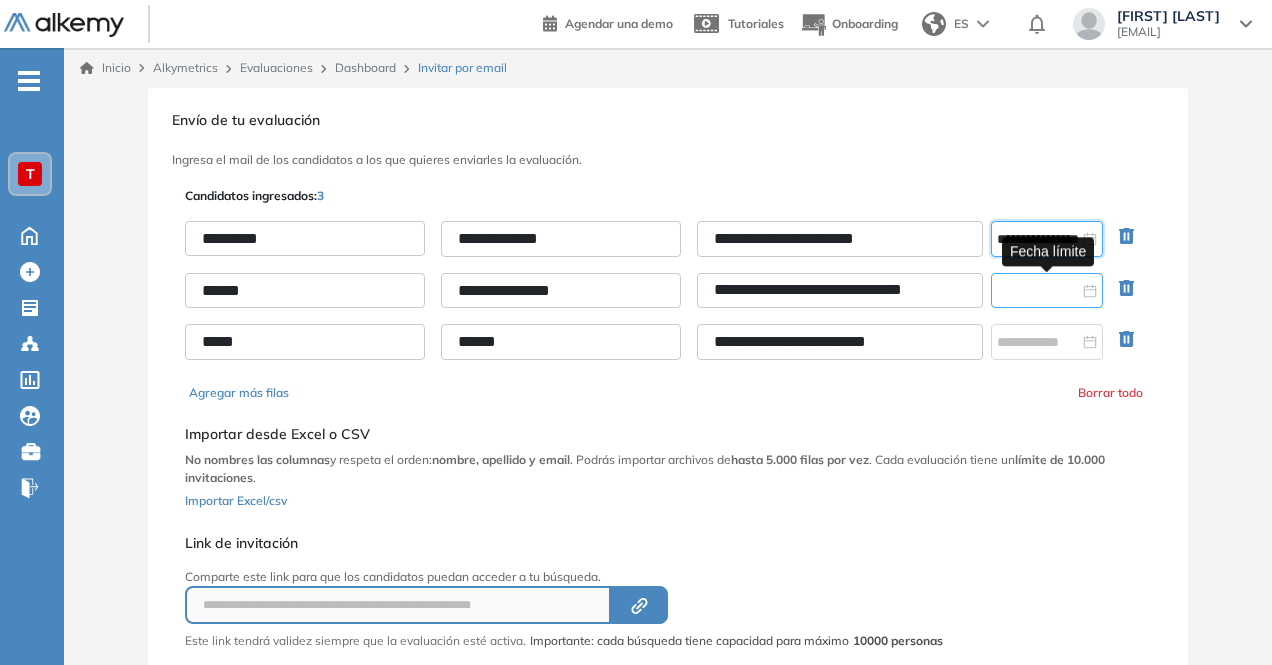 click at bounding box center (1038, 291) 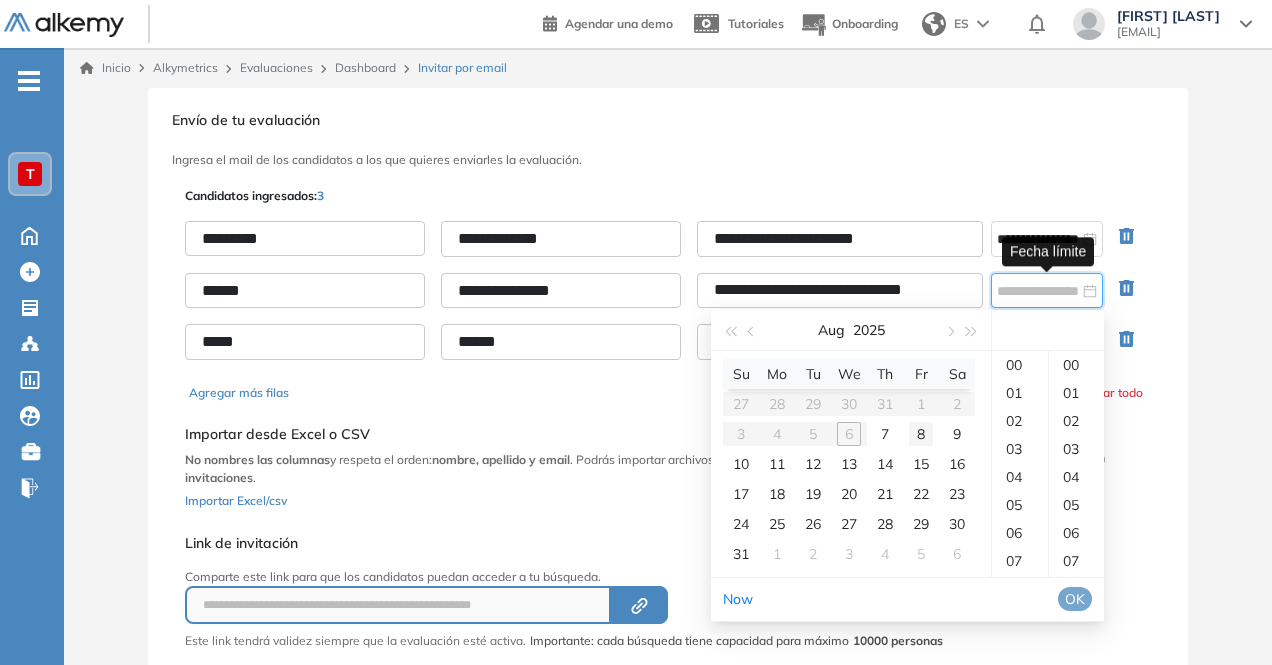 click on "8" at bounding box center [921, 434] 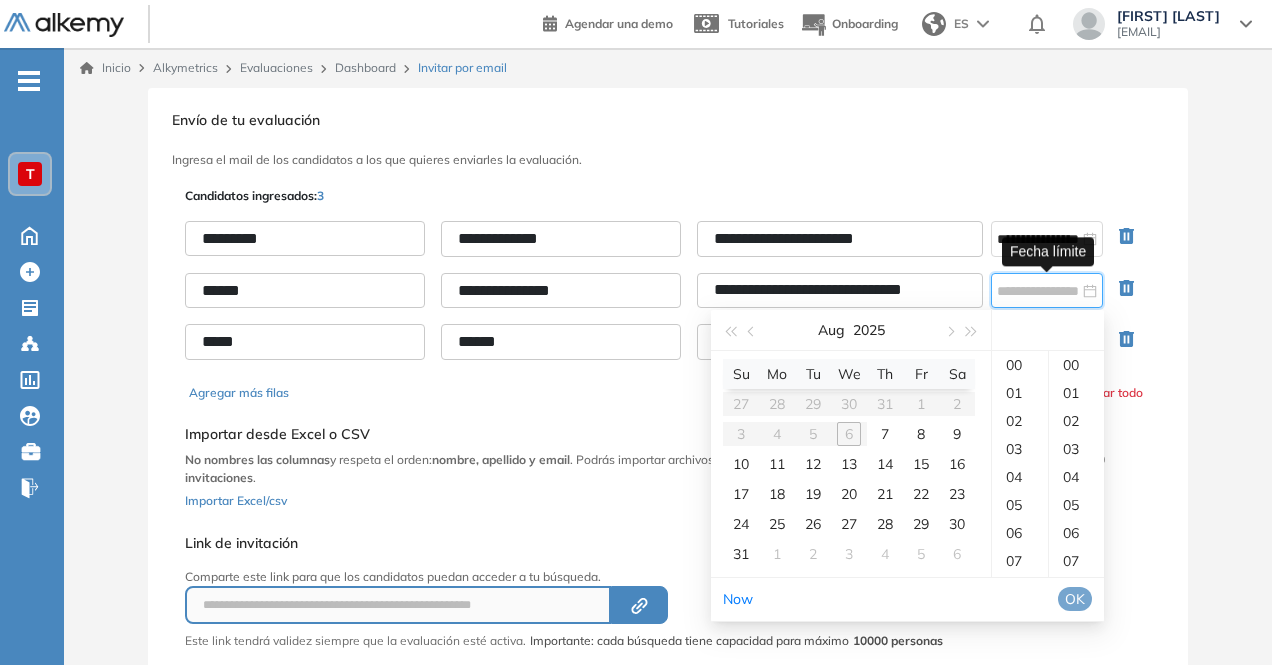 type on "**********" 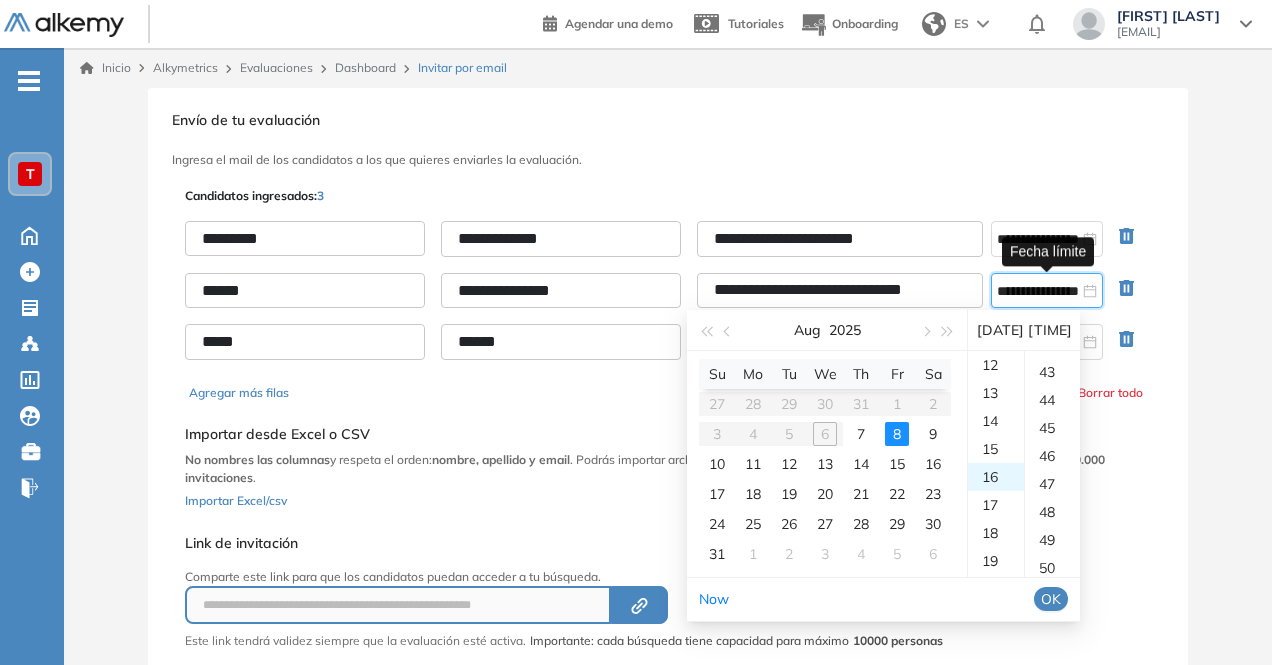 scroll, scrollTop: 448, scrollLeft: 0, axis: vertical 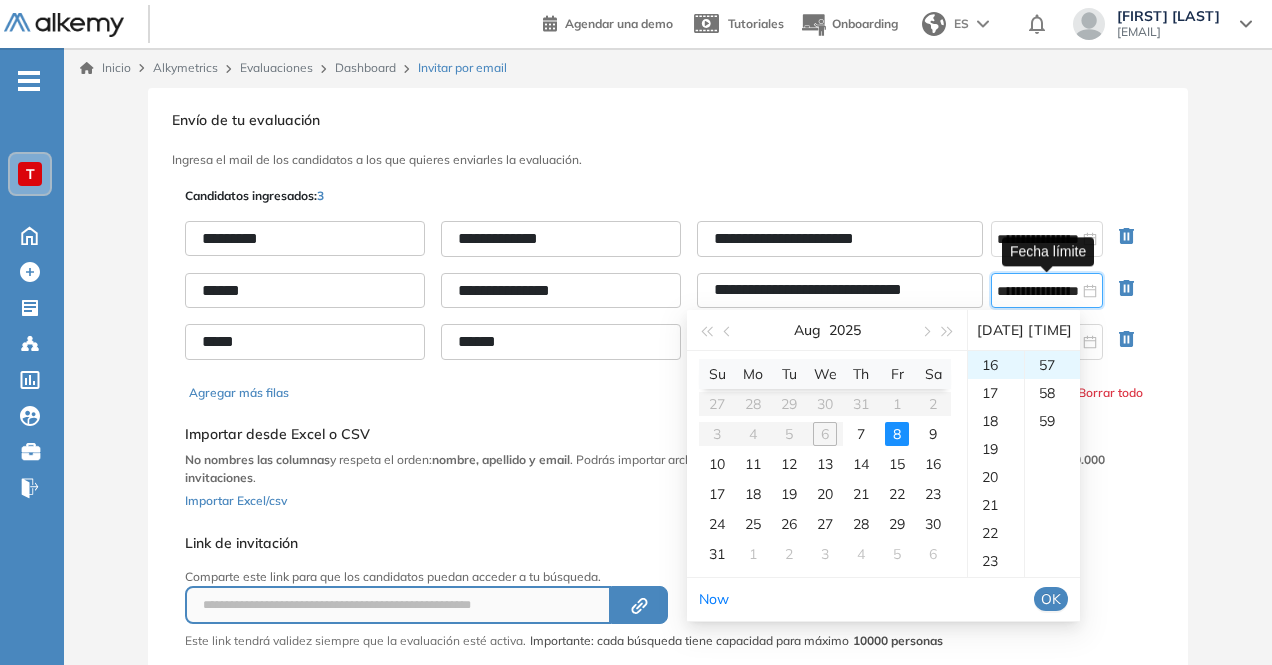 click on "OK" at bounding box center [1051, 599] 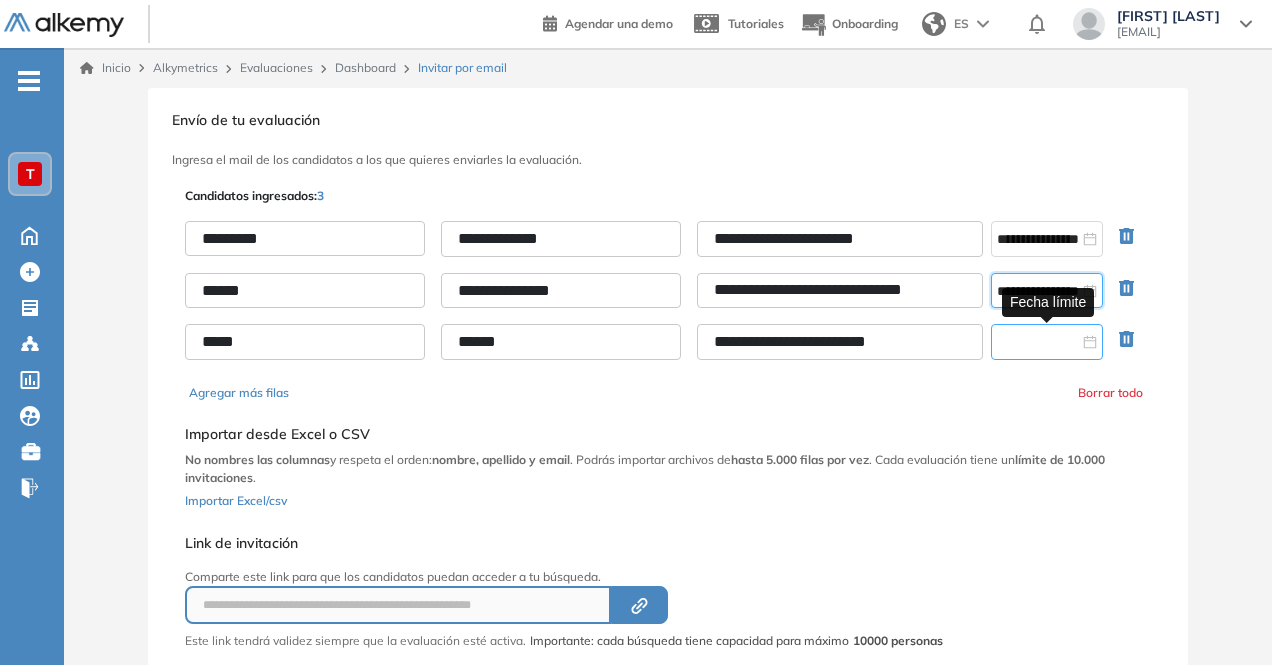 click at bounding box center (1038, 342) 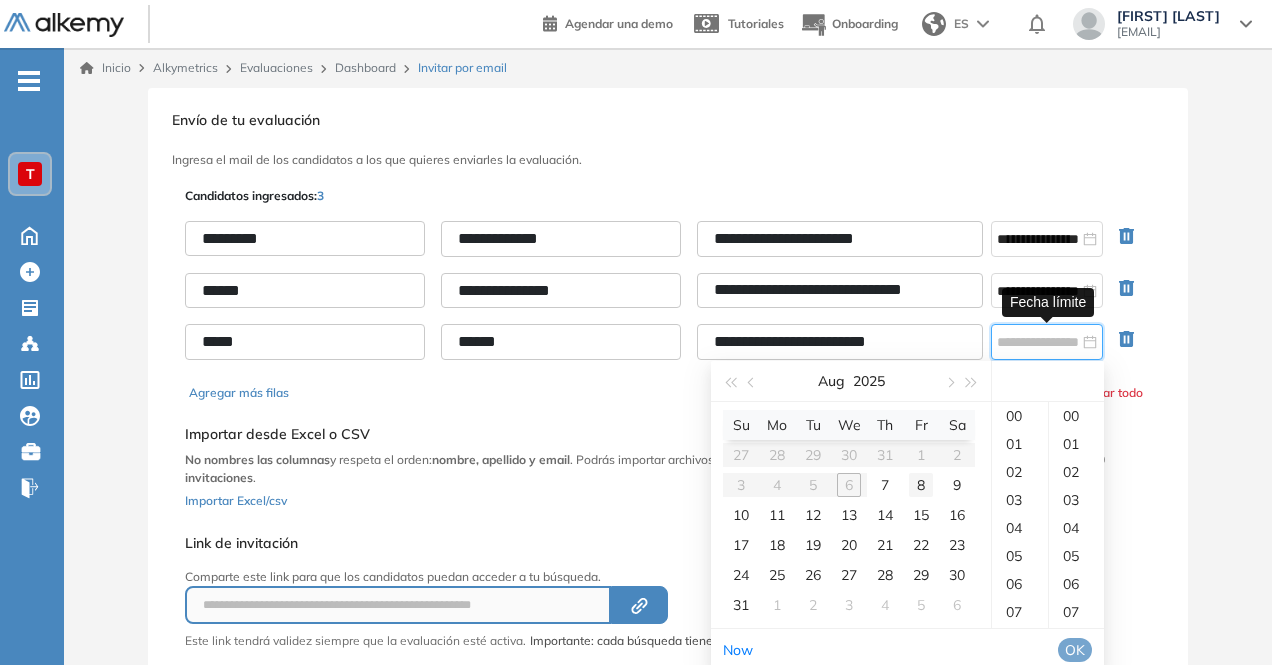 click on "8" at bounding box center [921, 485] 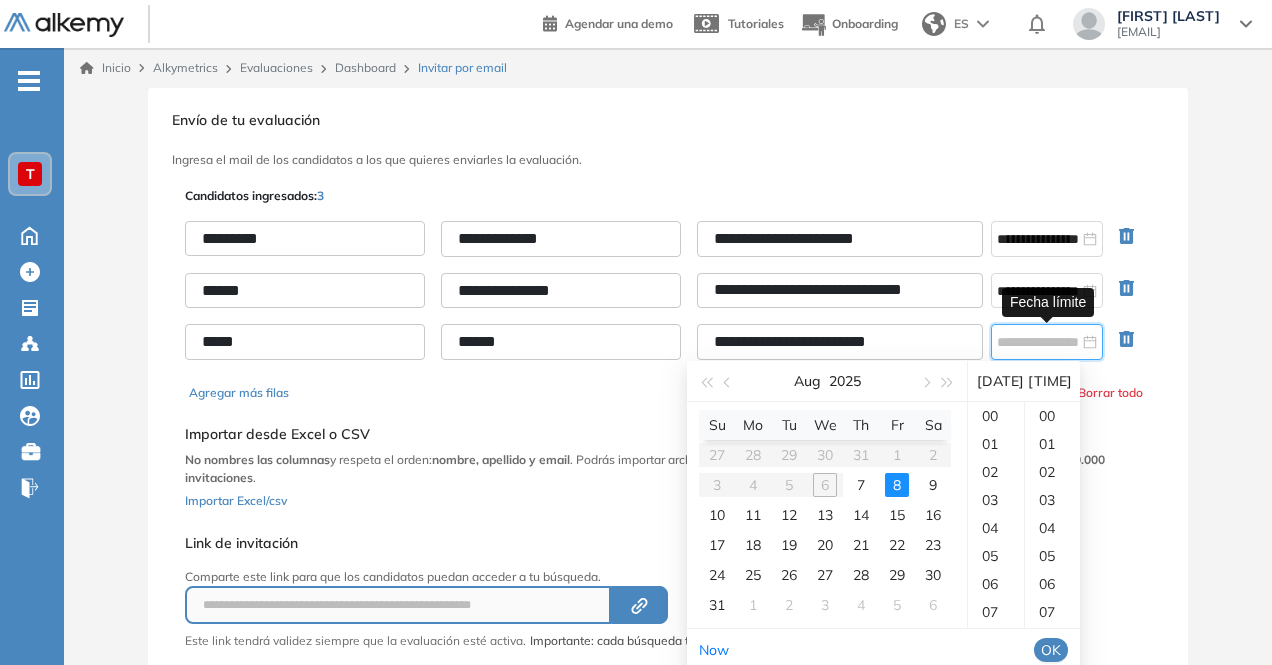 type on "**********" 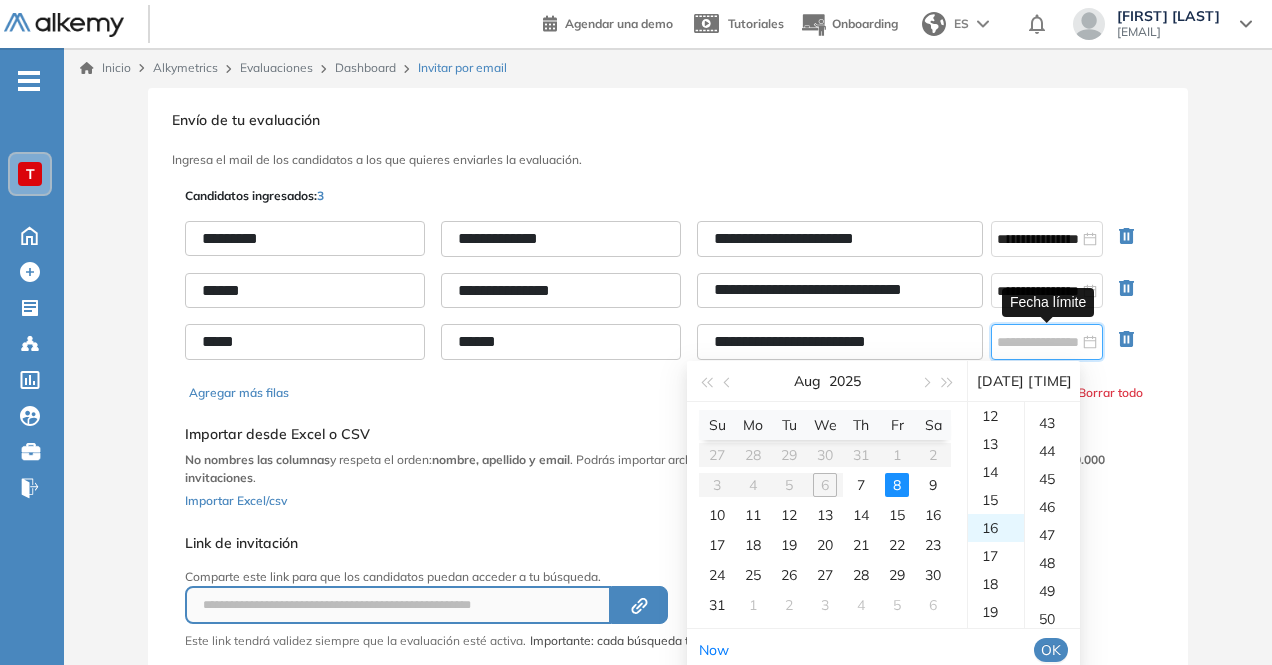 scroll, scrollTop: 448, scrollLeft: 0, axis: vertical 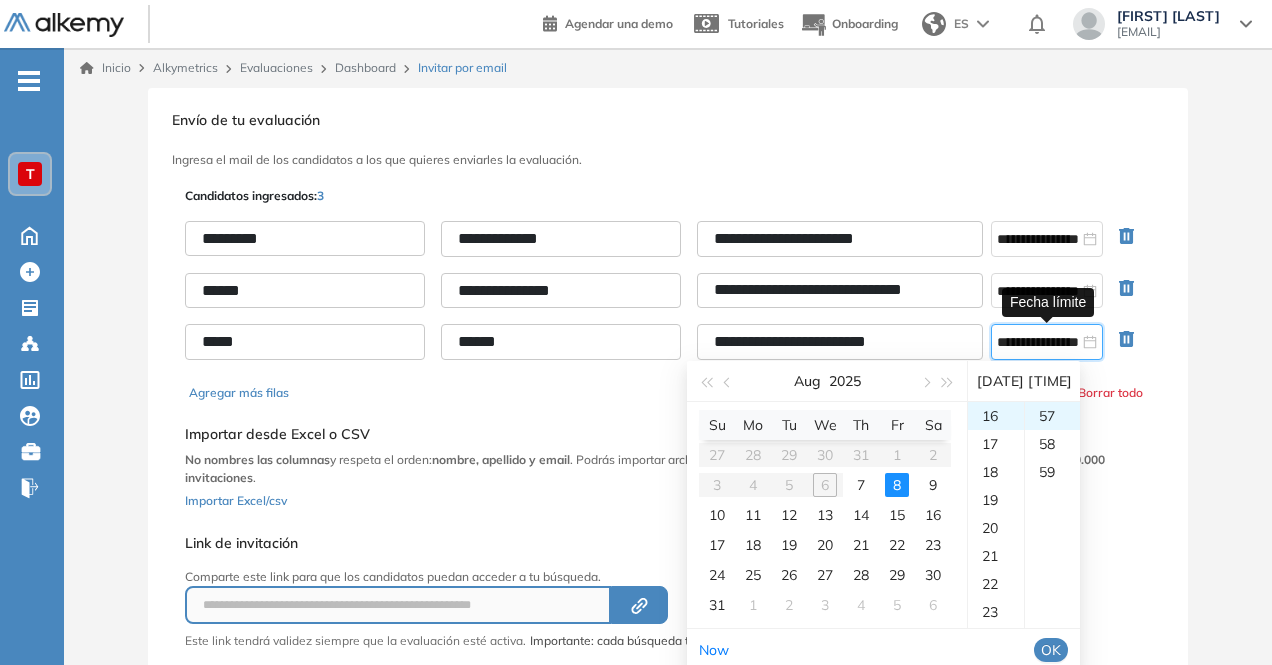 click on "OK" at bounding box center (1051, 650) 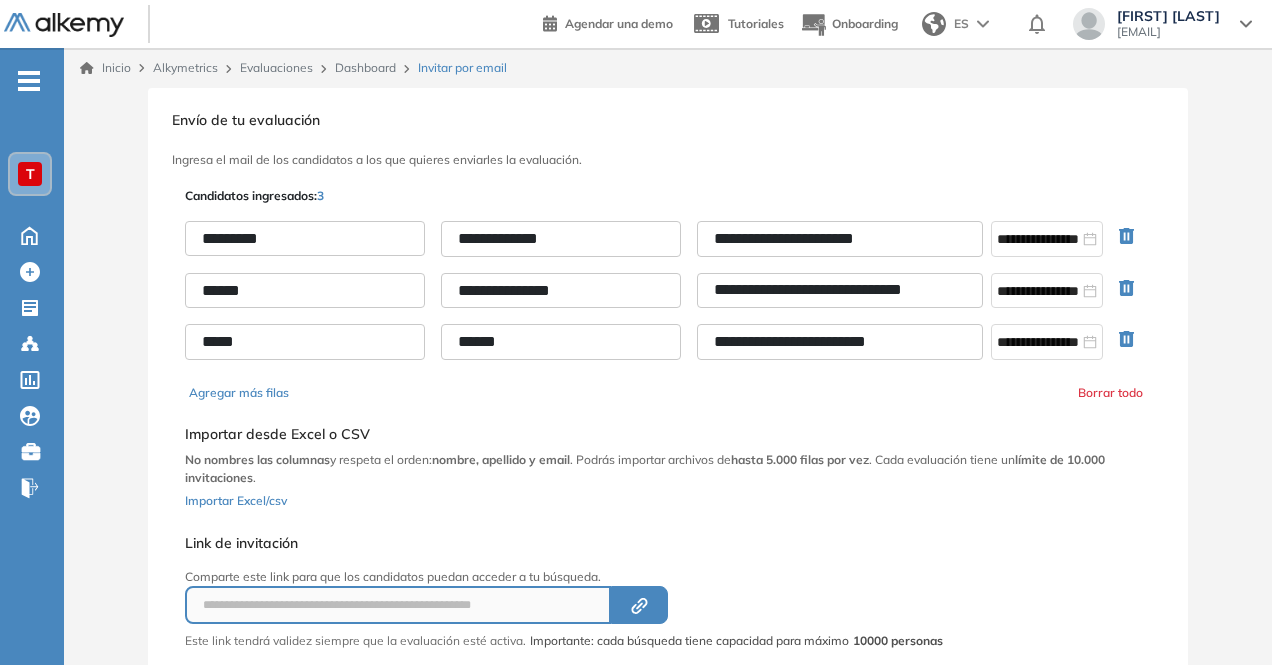 click on "**********" at bounding box center [668, 447] 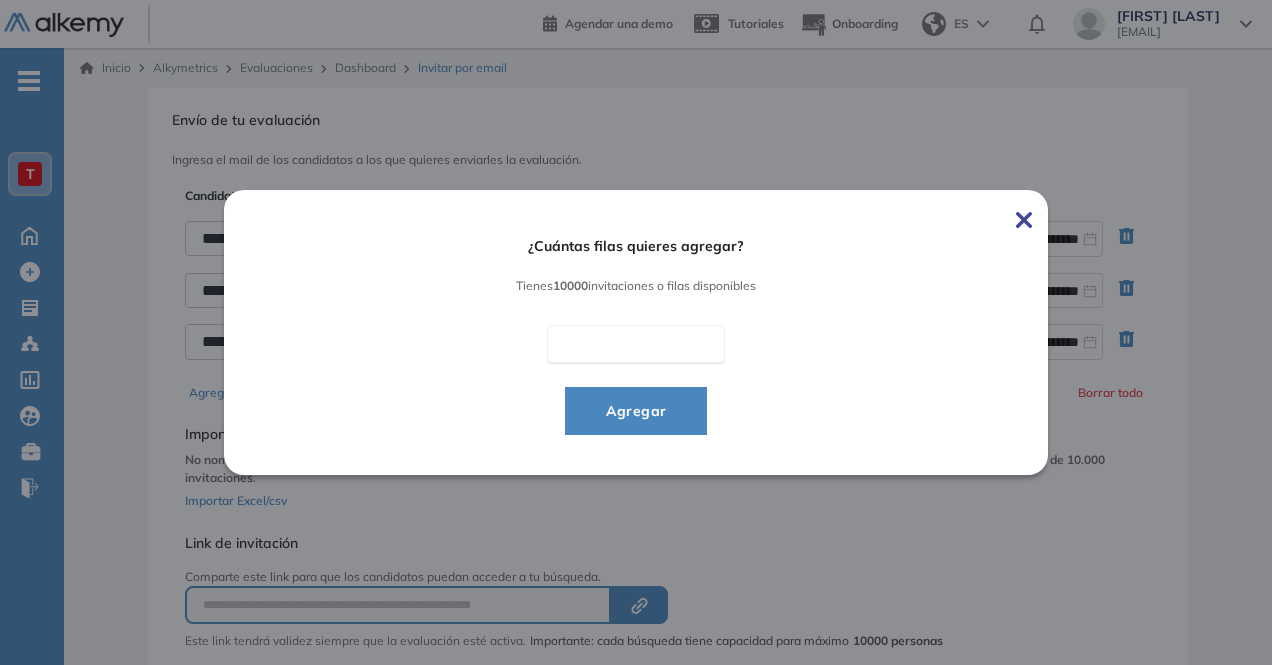 click at bounding box center (1024, 220) 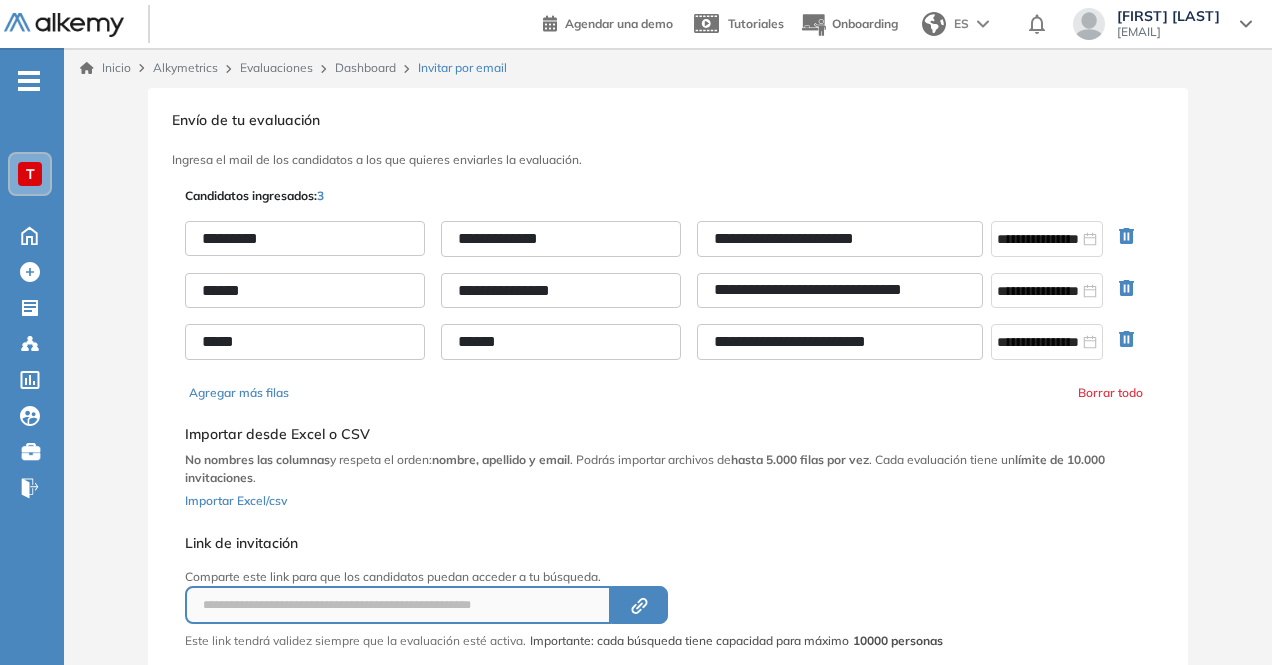 click on "Agregar más filas" at bounding box center [239, 393] 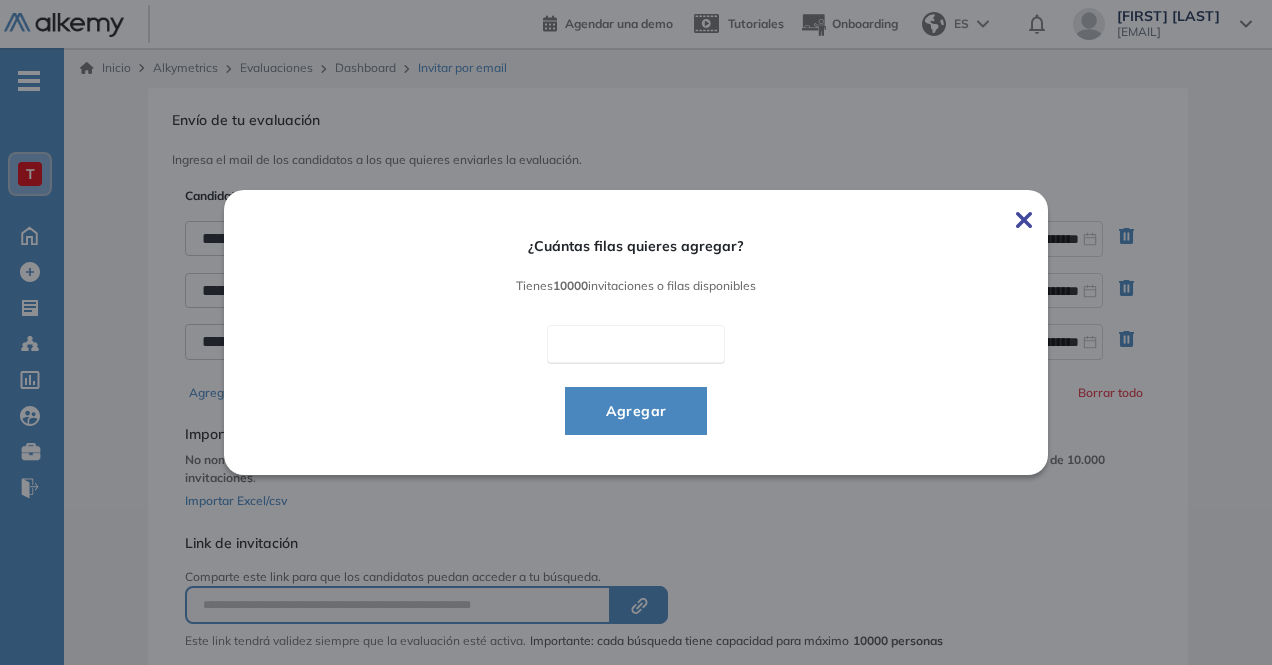 click on "Agregar" at bounding box center [636, 411] 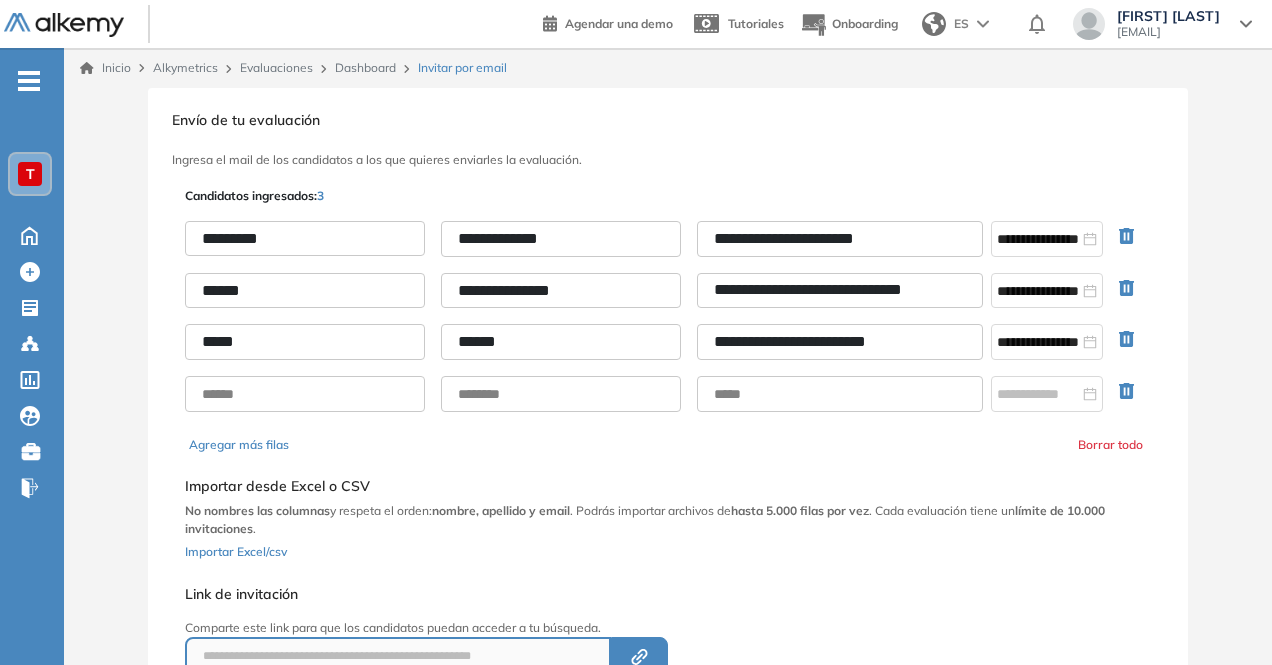 click on "**********" at bounding box center [668, 316] 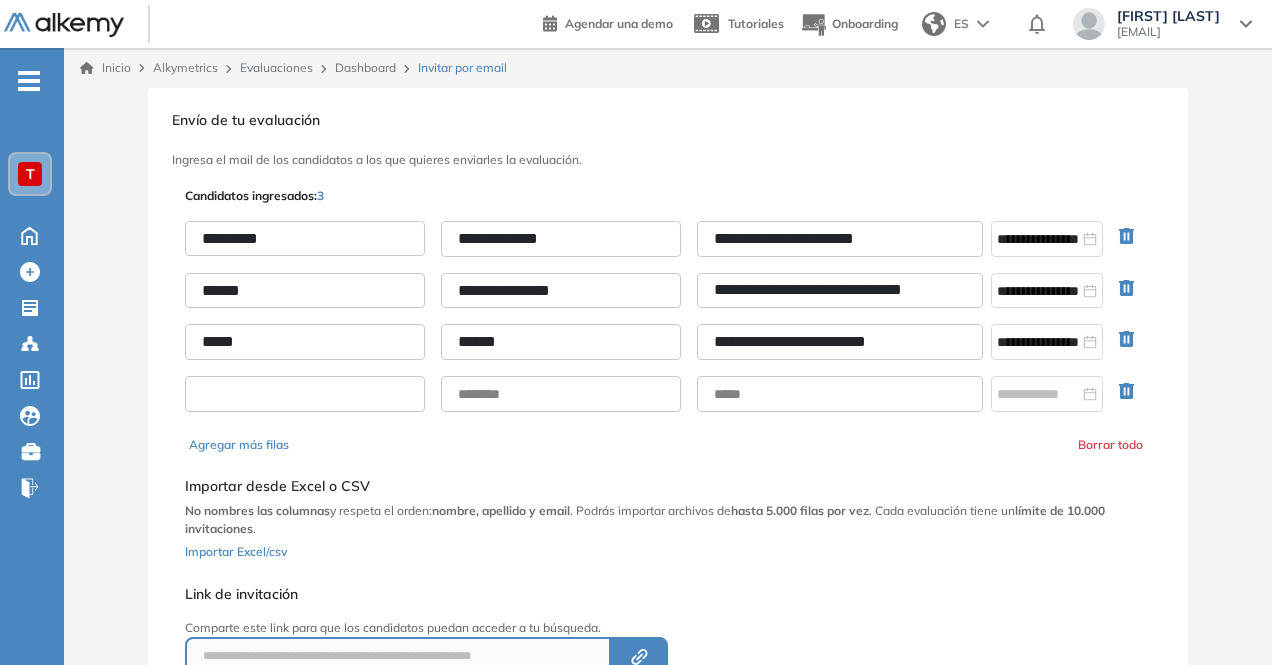 click at bounding box center (305, 394) 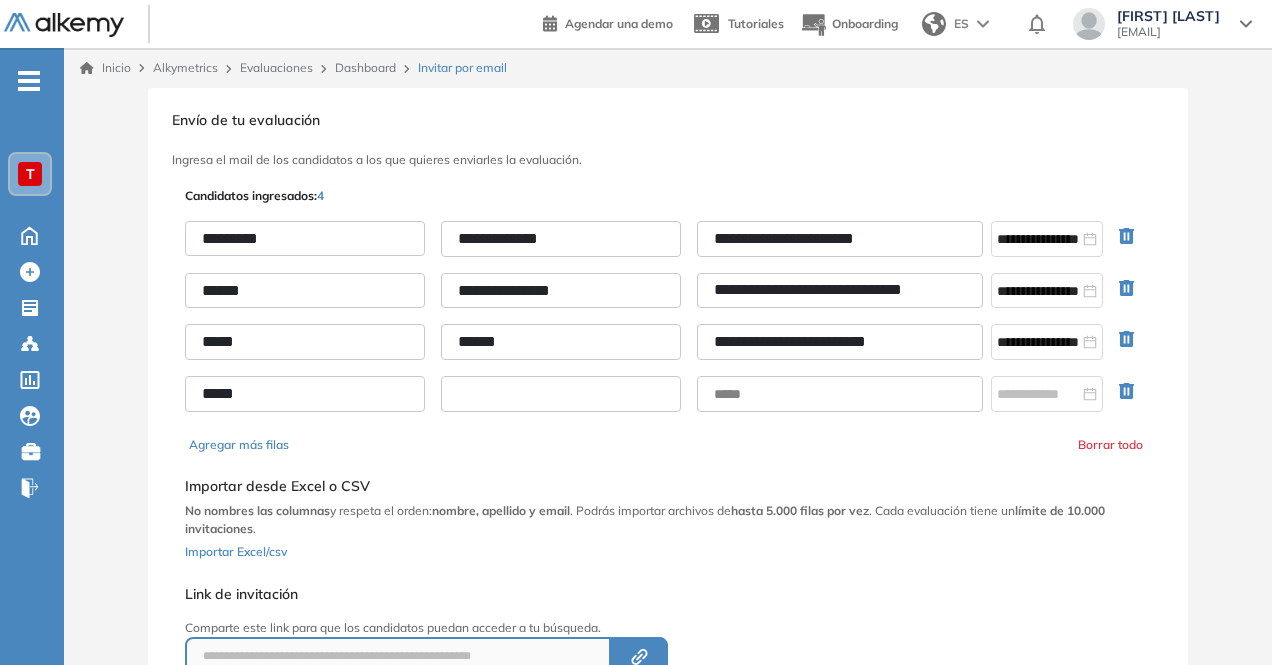 click at bounding box center [561, 394] 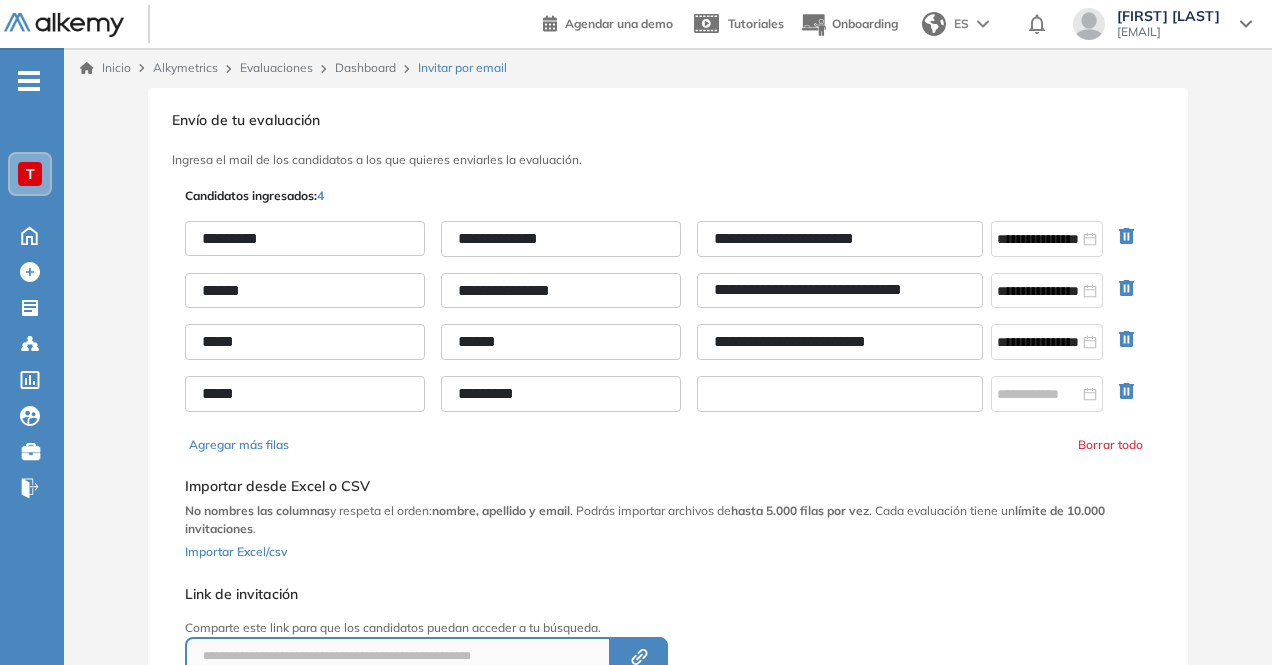 click at bounding box center [840, 394] 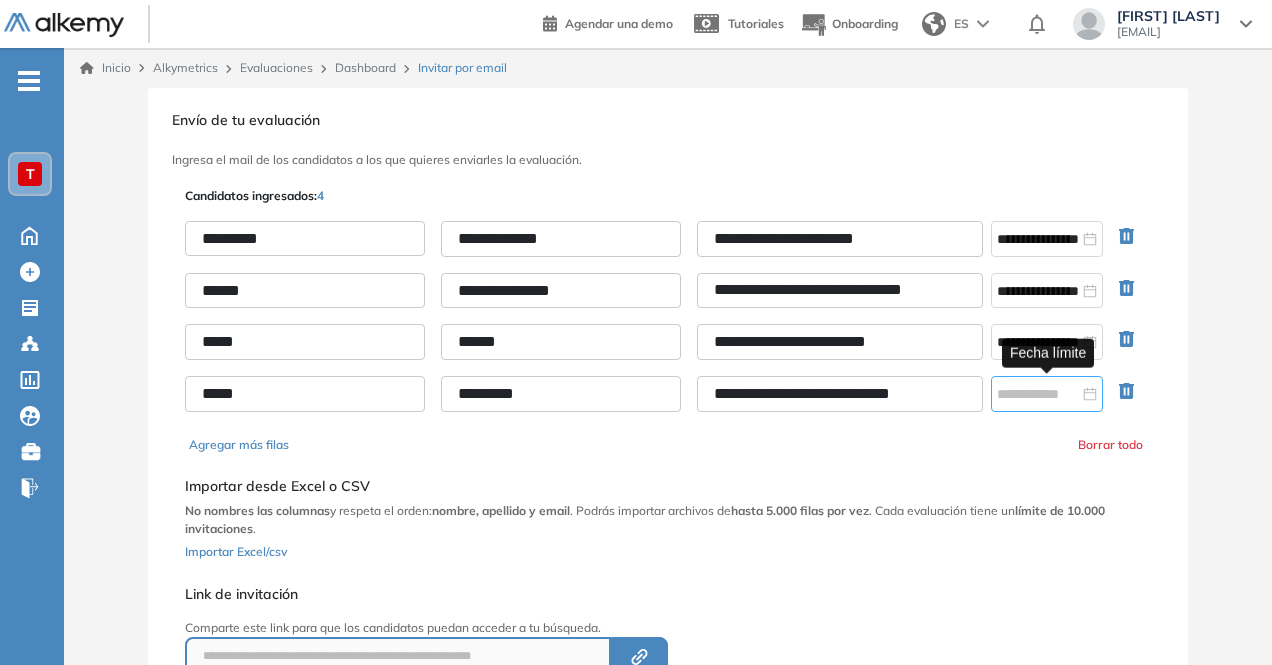 click at bounding box center (1047, 394) 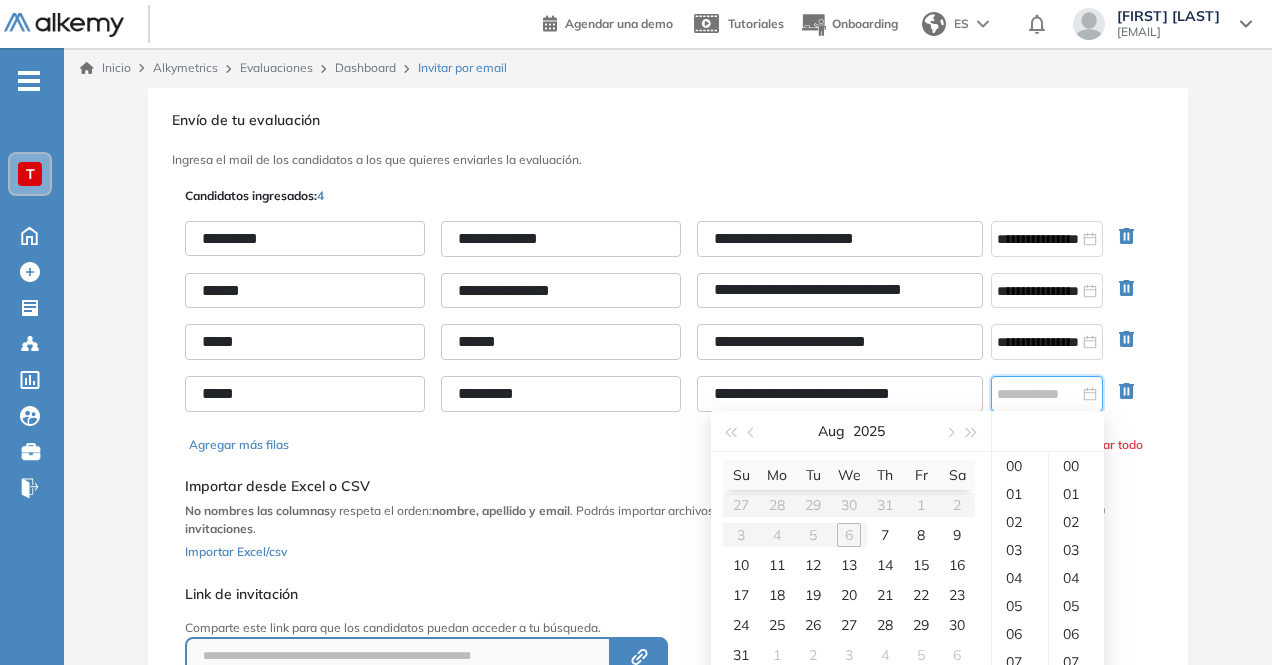 click at bounding box center [1047, 394] 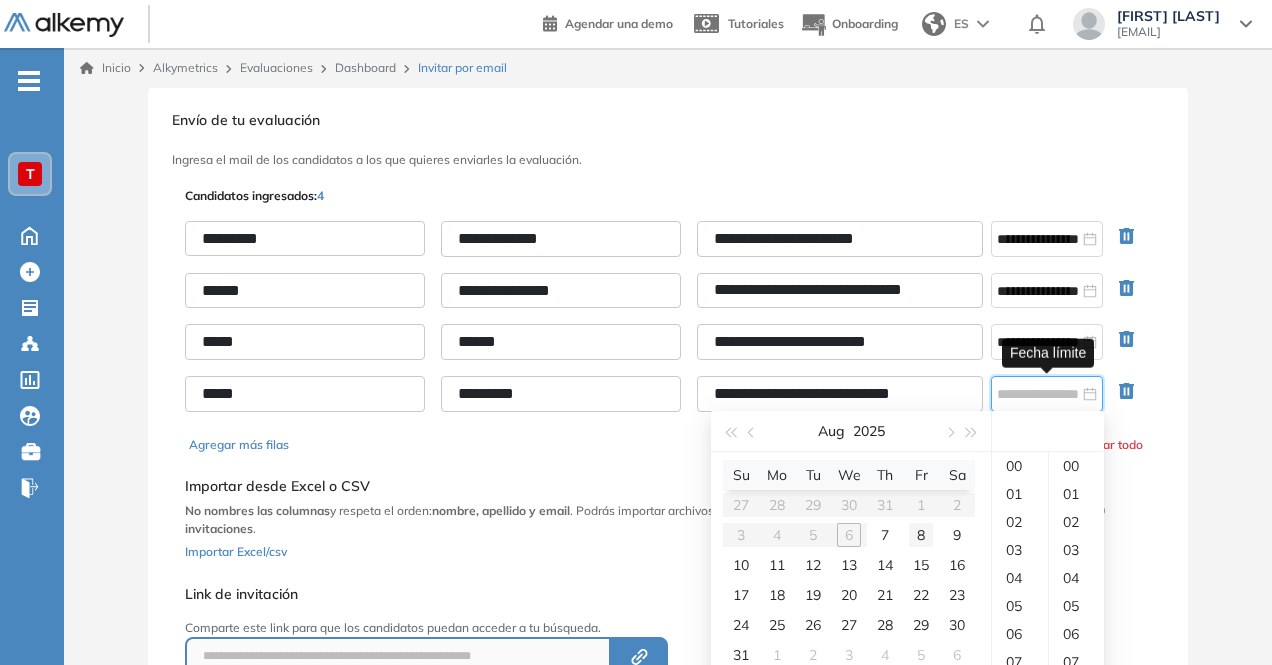click on "8" at bounding box center [921, 535] 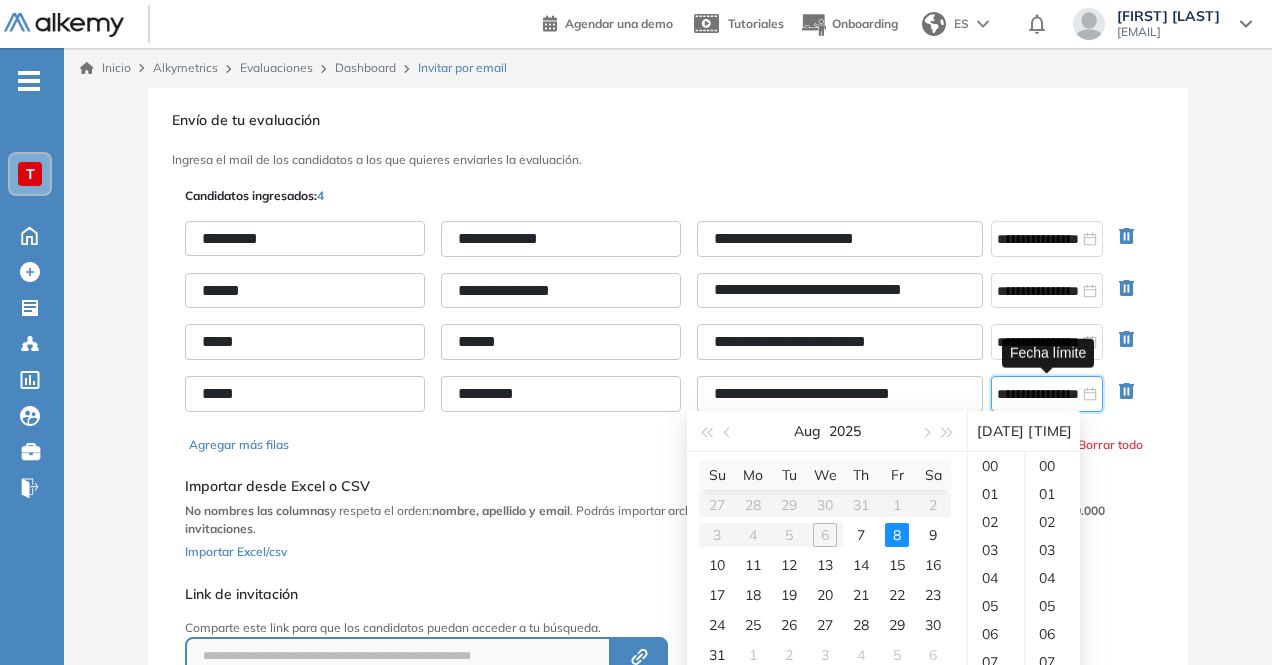 scroll, scrollTop: 261, scrollLeft: 0, axis: vertical 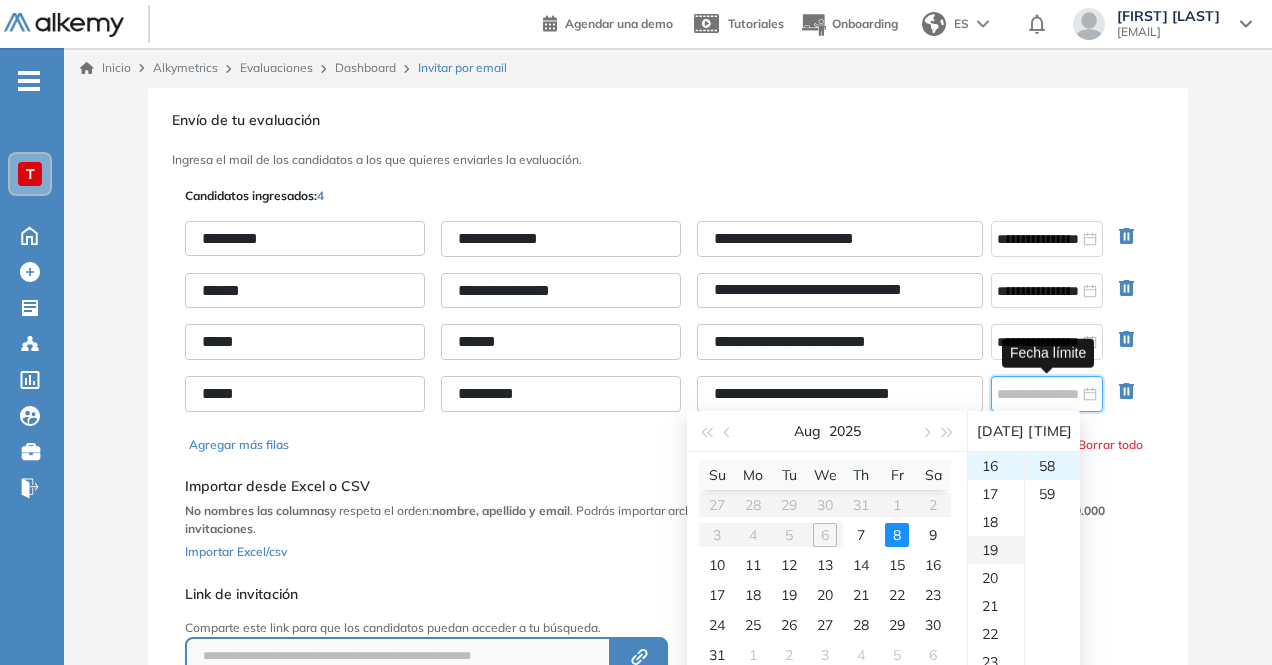type on "**********" 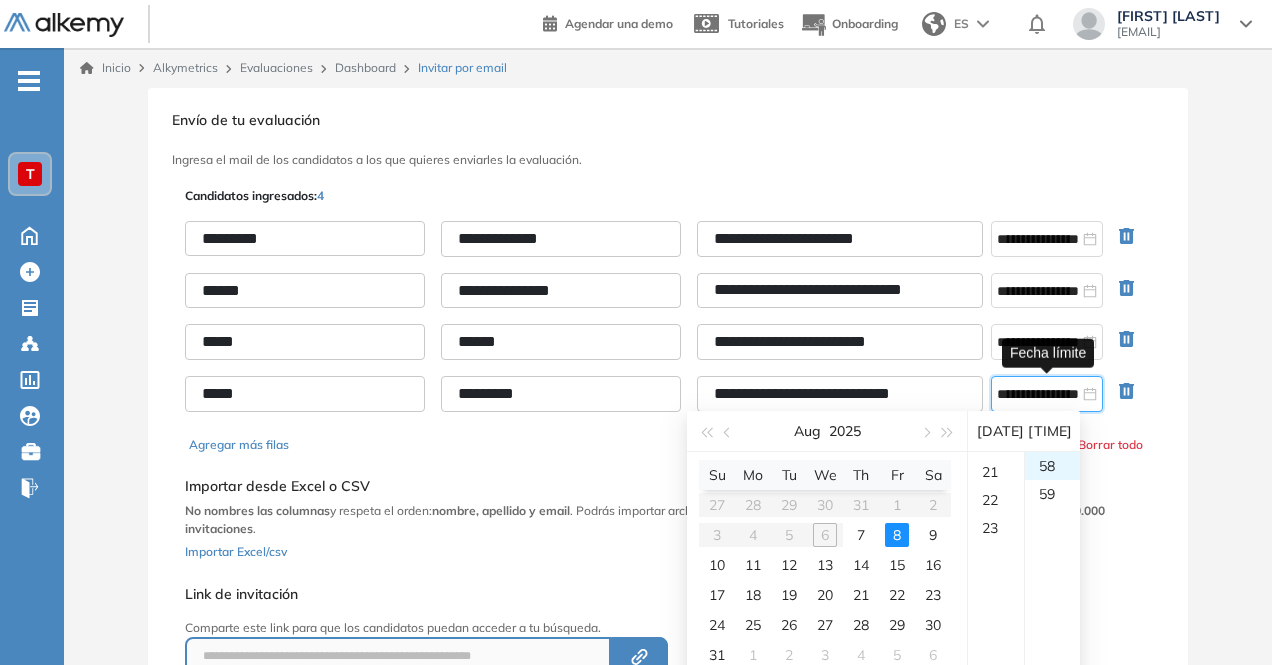 scroll, scrollTop: 644, scrollLeft: 0, axis: vertical 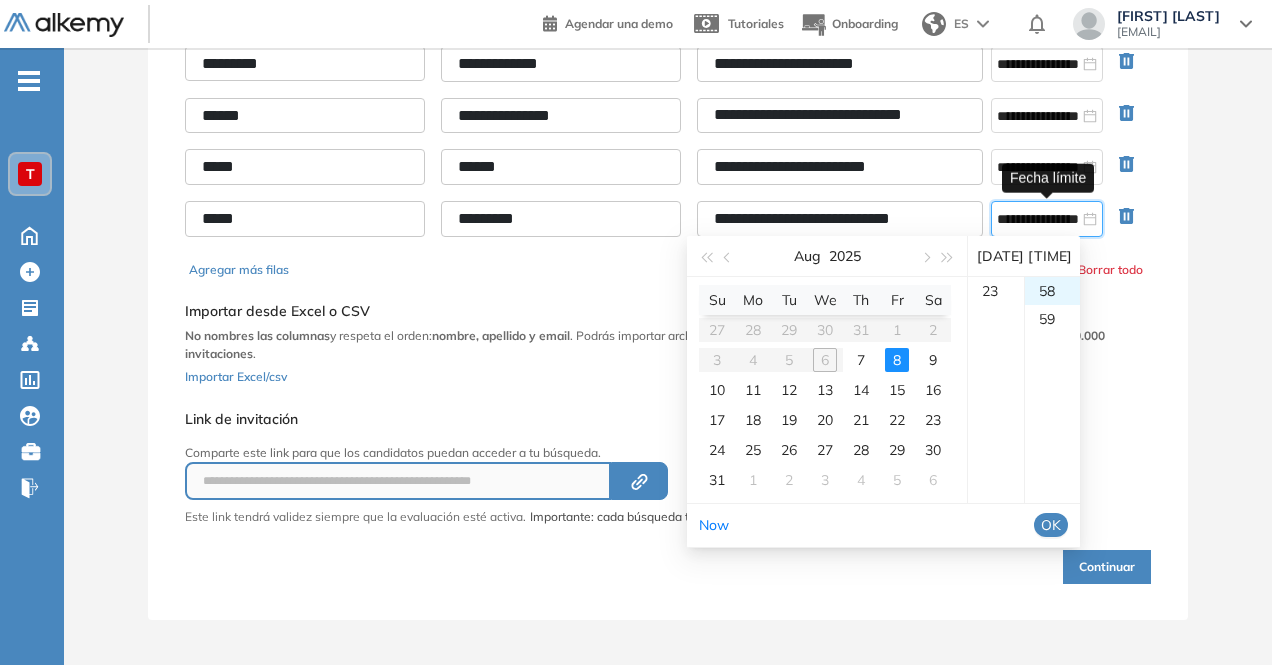 click on "OK" at bounding box center [1051, 525] 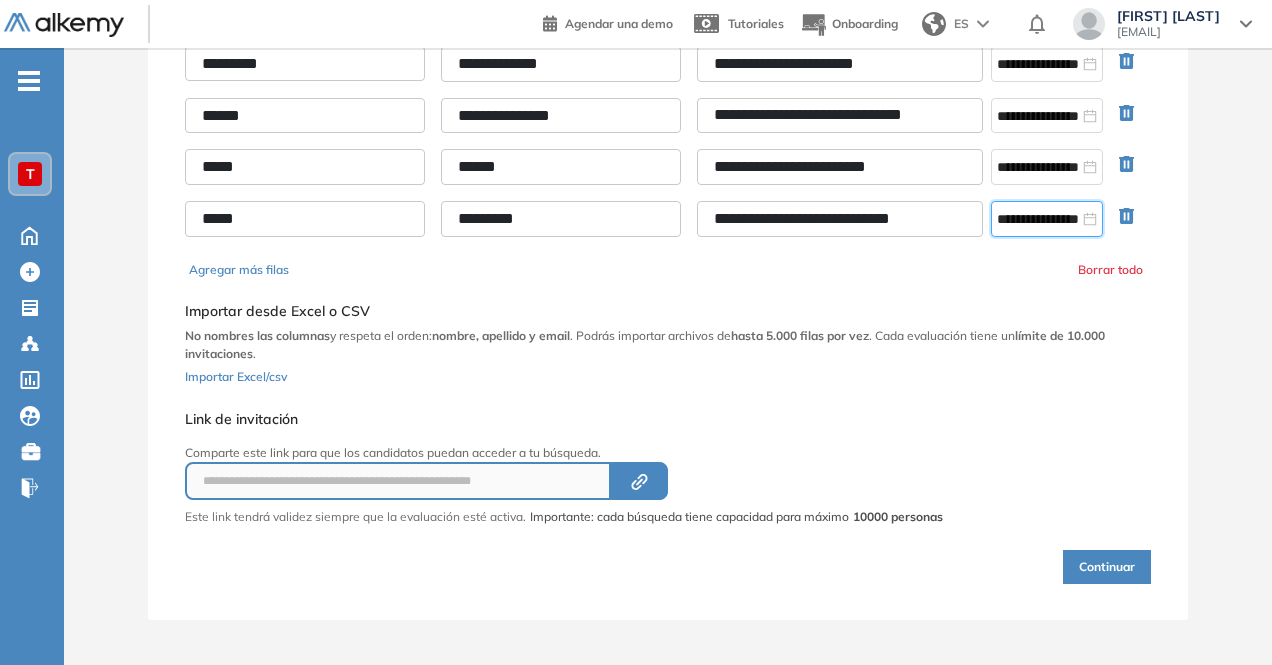 click on "Continuar" at bounding box center (1107, 567) 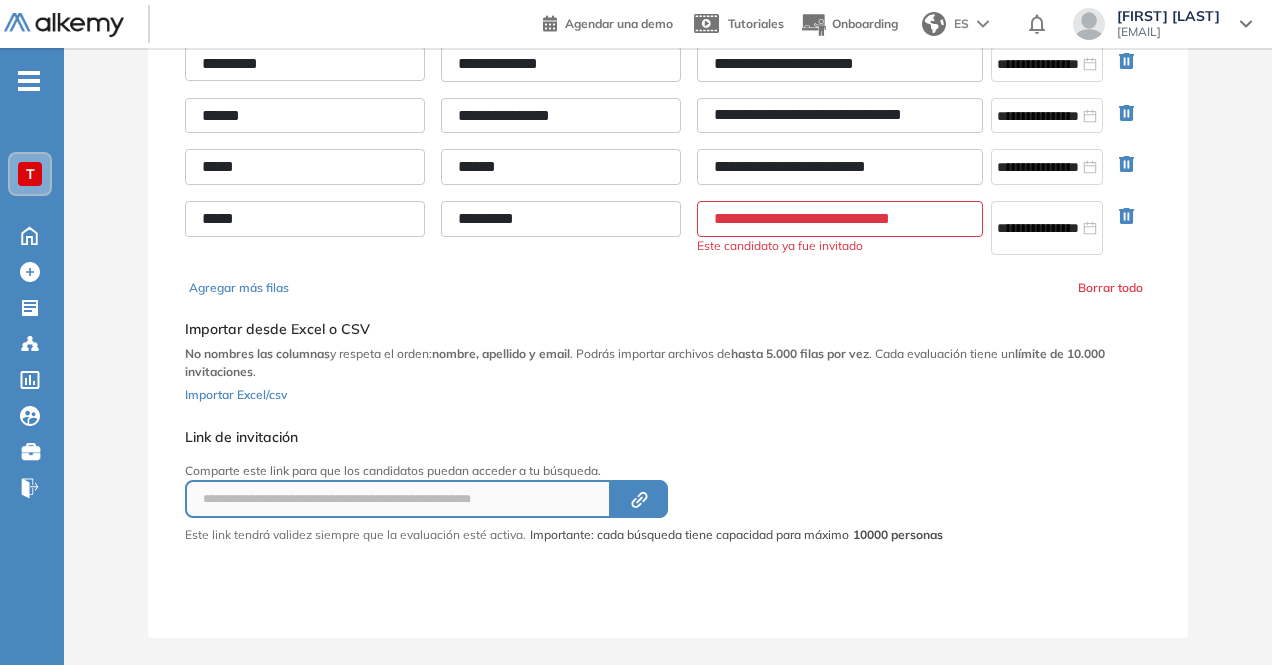 click 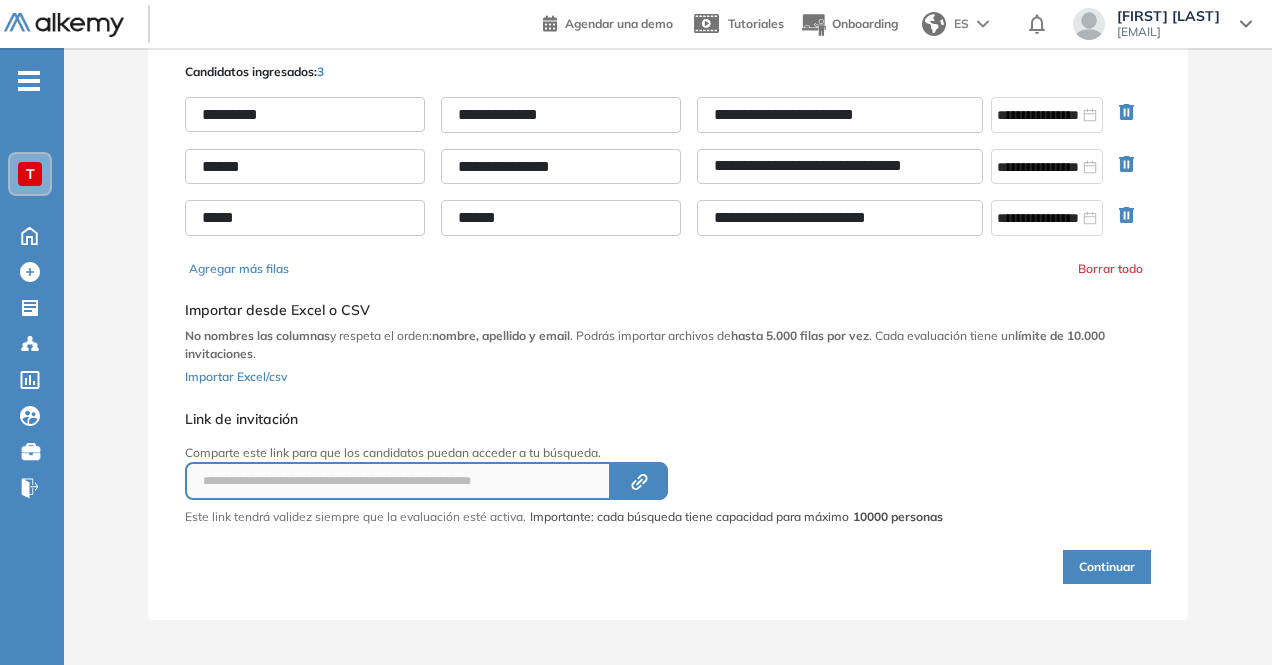click on "Continuar" at bounding box center [1107, 567] 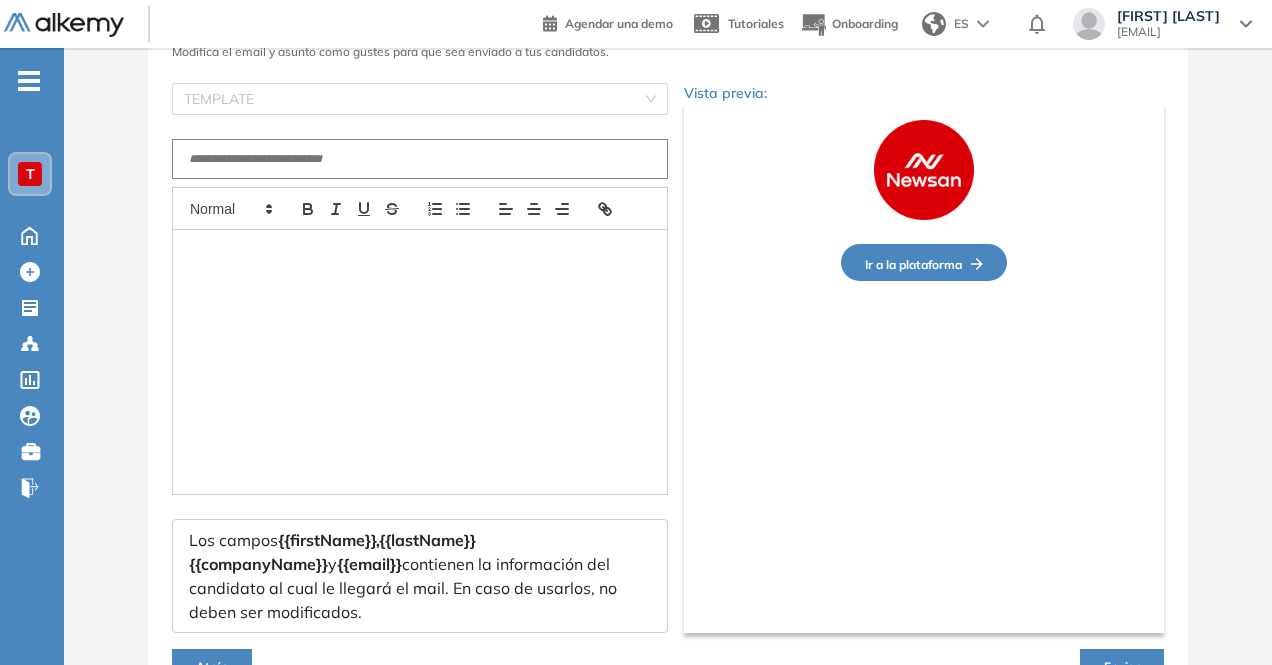 type on "**********" 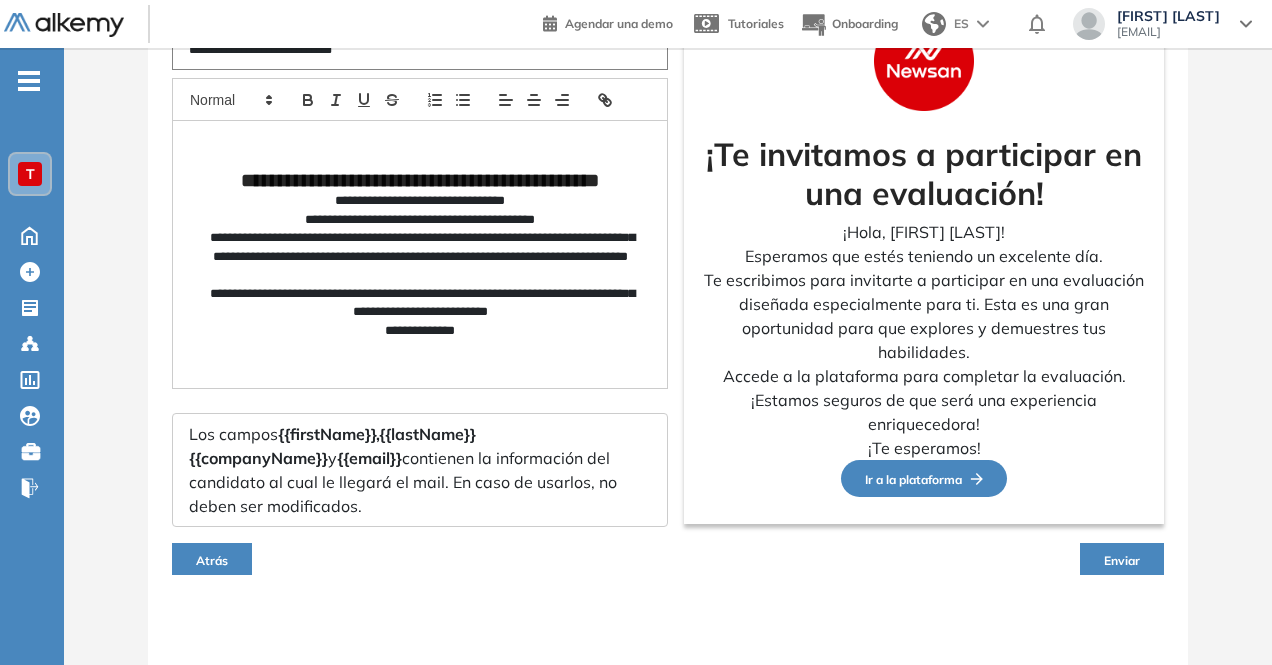 scroll, scrollTop: 236, scrollLeft: 0, axis: vertical 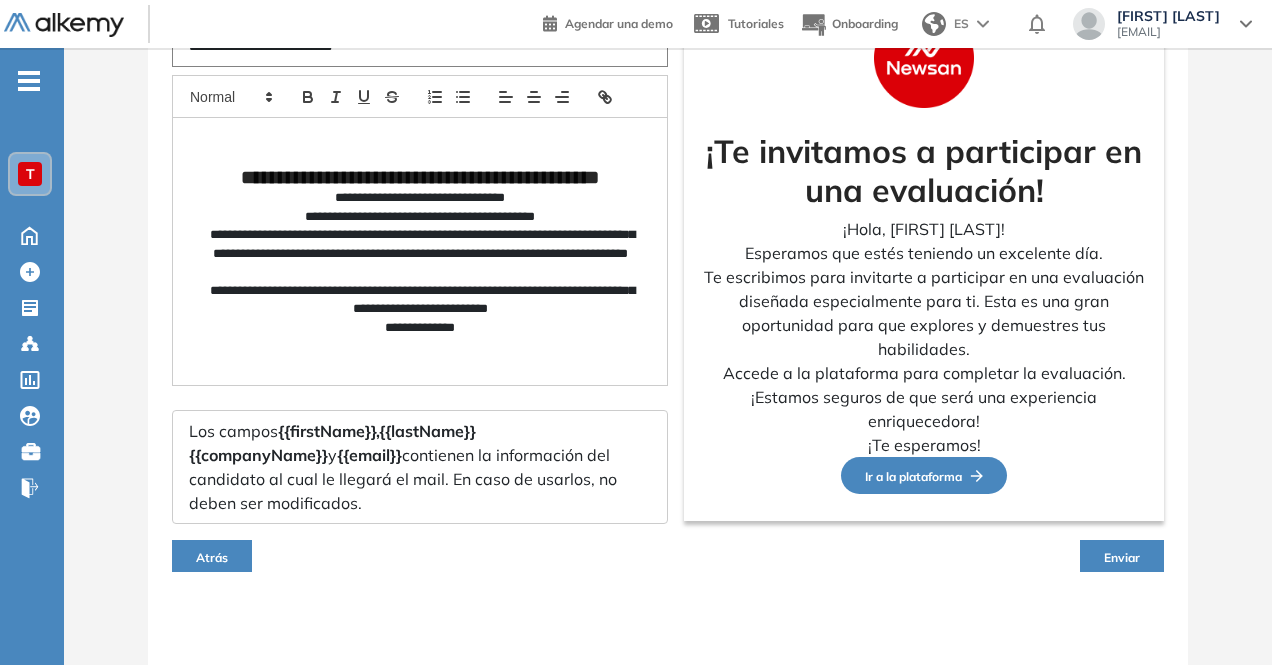 click on "Enviar" at bounding box center (1122, 557) 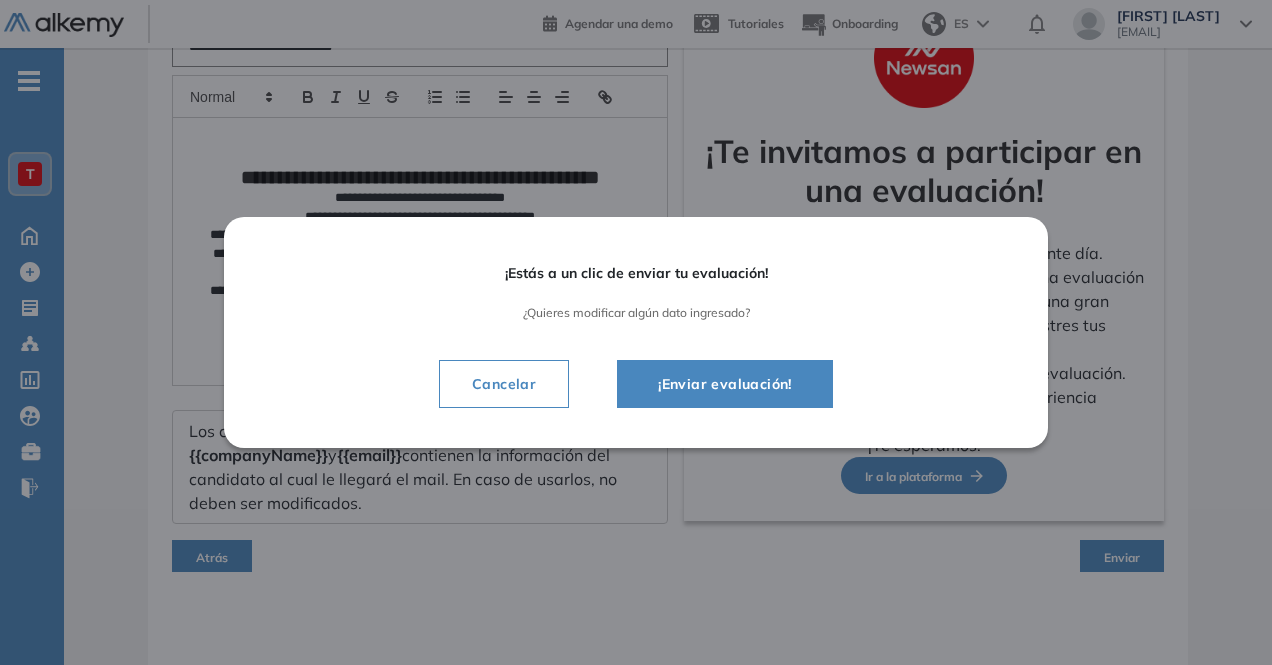 click on "¡Enviar evaluación!" at bounding box center [725, 384] 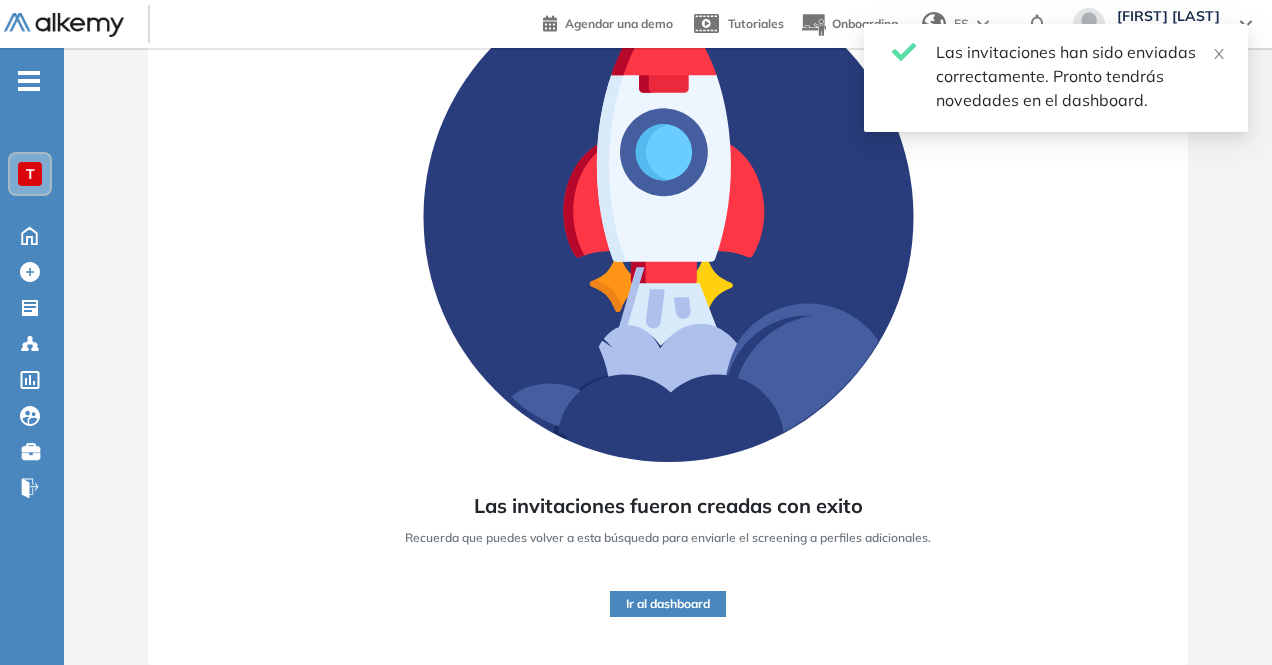 scroll, scrollTop: 216, scrollLeft: 0, axis: vertical 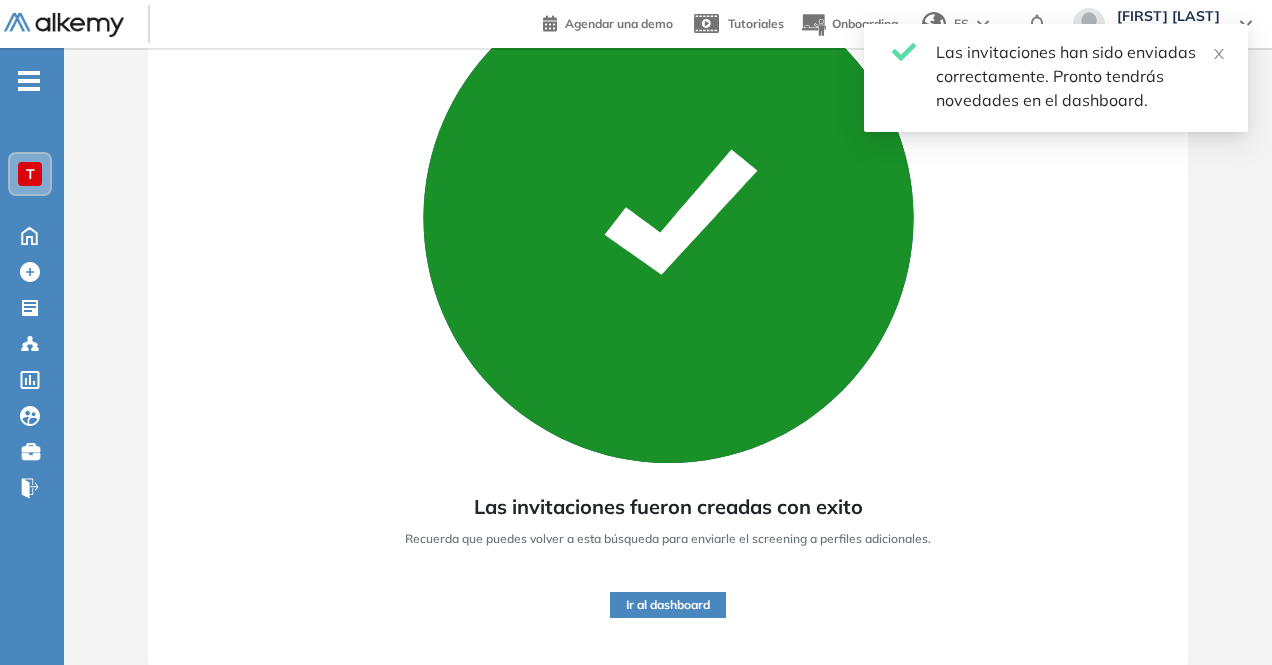 click on "Ir al dashboard" at bounding box center (668, 605) 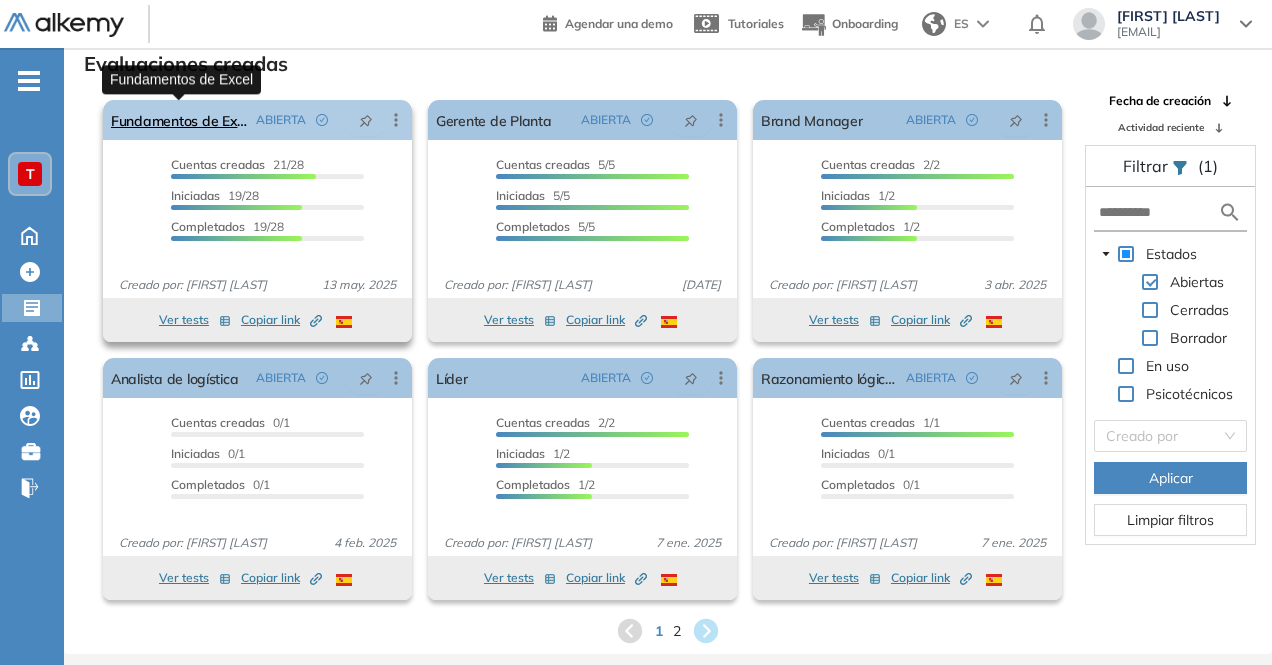 click on "Fundamentos de Excel" at bounding box center [179, 120] 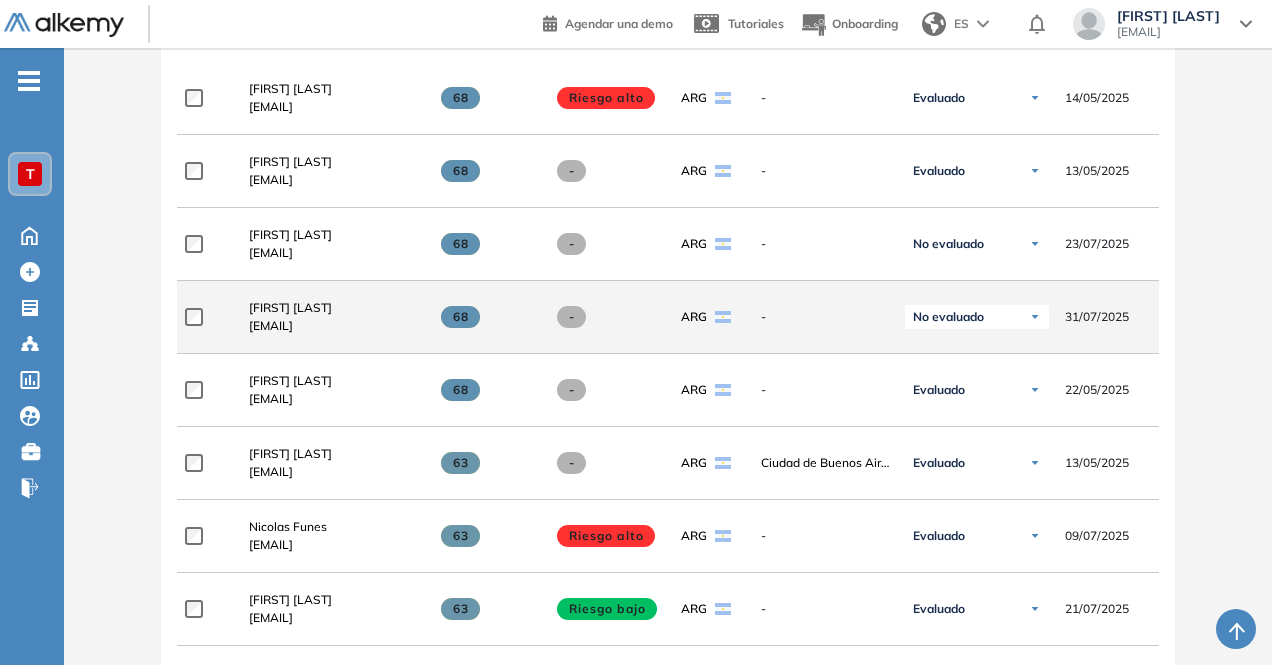 scroll, scrollTop: 500, scrollLeft: 0, axis: vertical 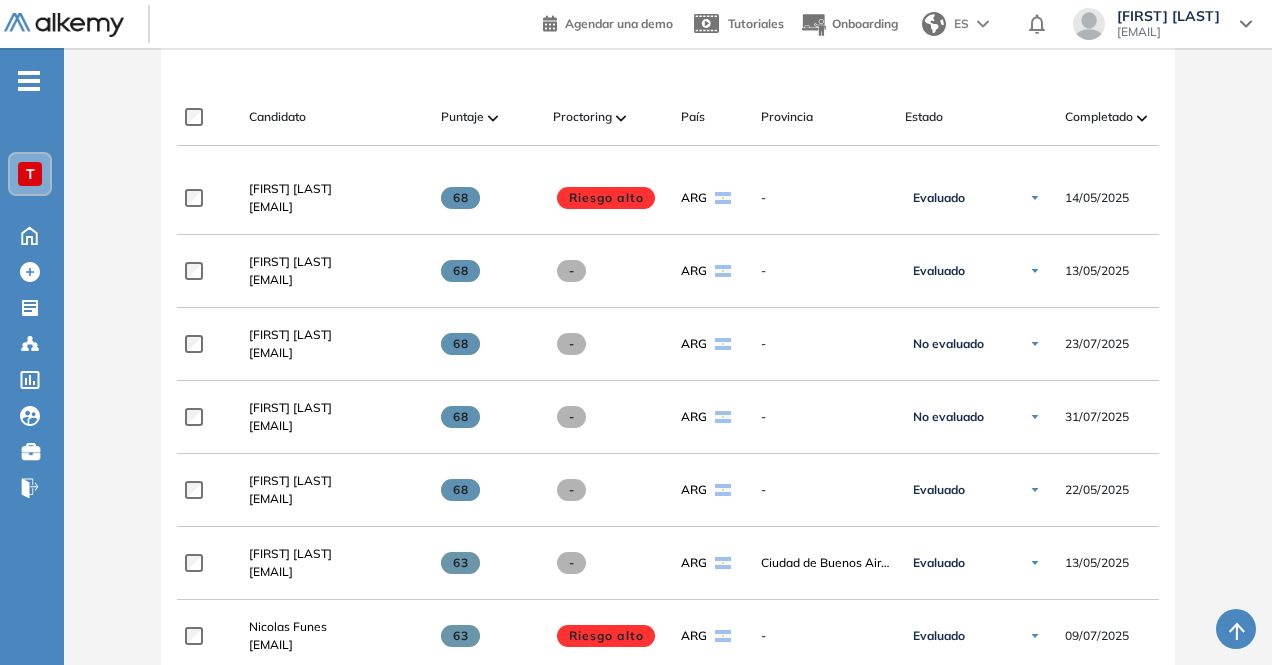 click at bounding box center [621, 118] 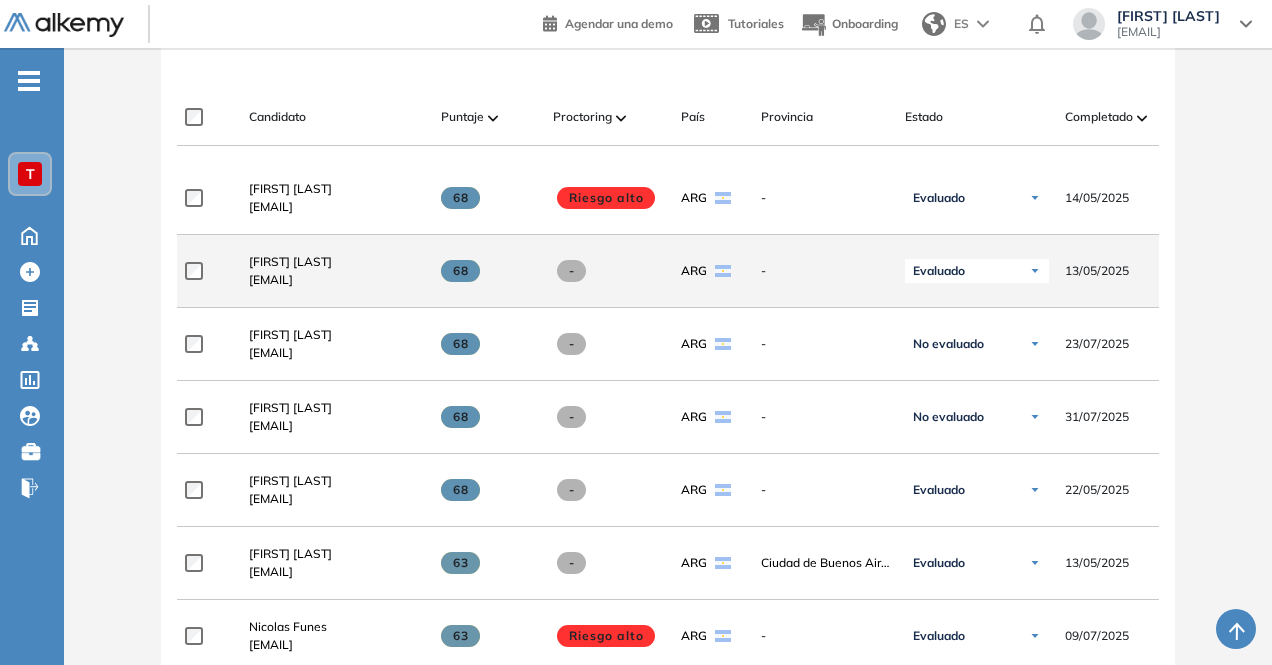click at bounding box center (571, 271) 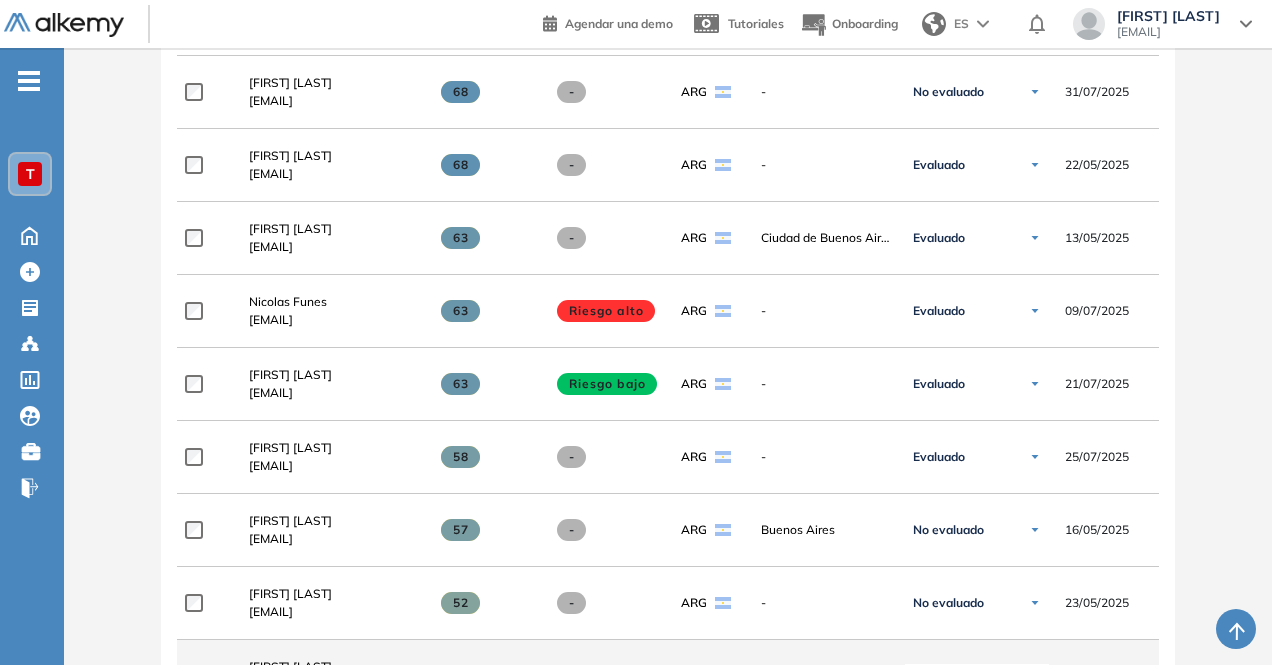 scroll, scrollTop: 1200, scrollLeft: 0, axis: vertical 